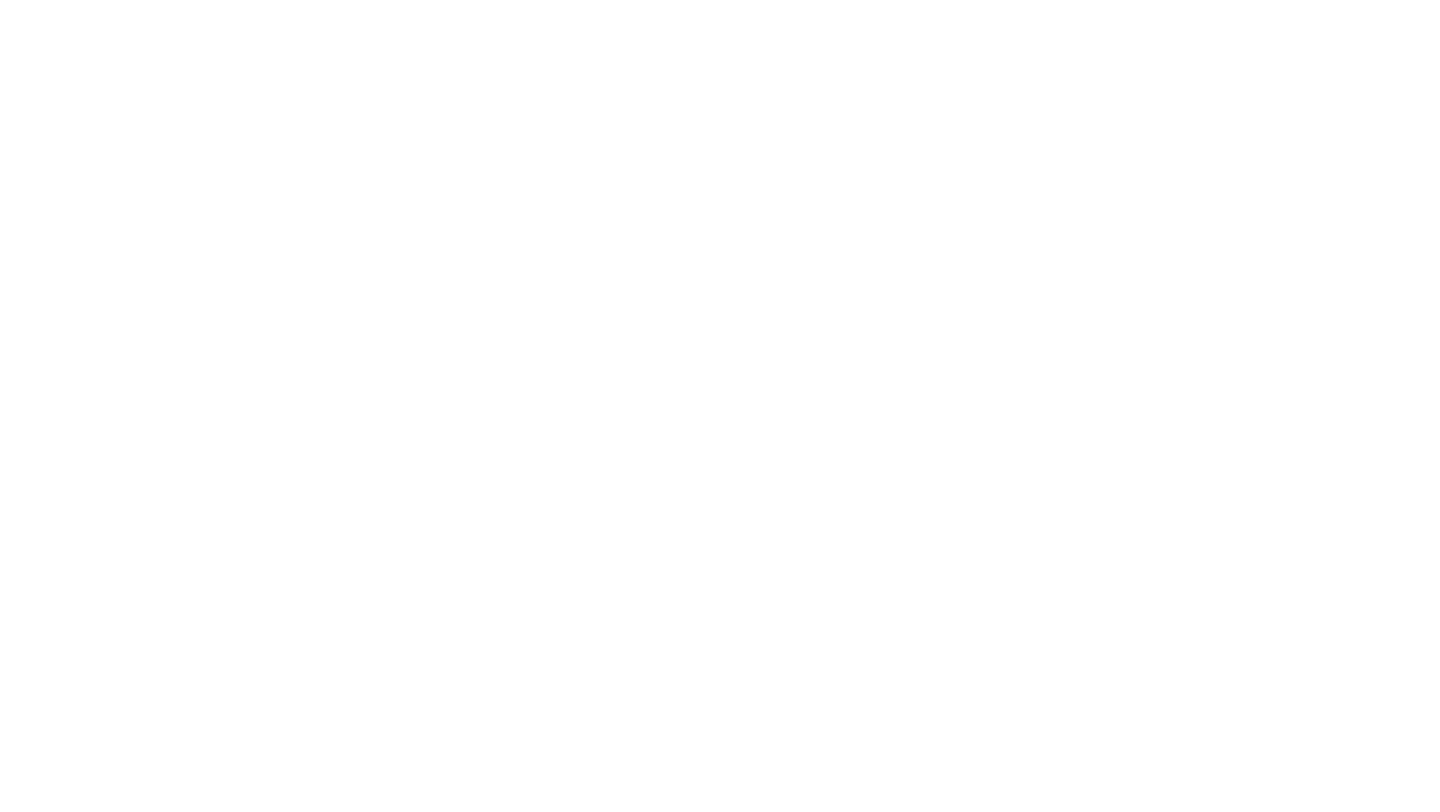 scroll, scrollTop: 0, scrollLeft: 0, axis: both 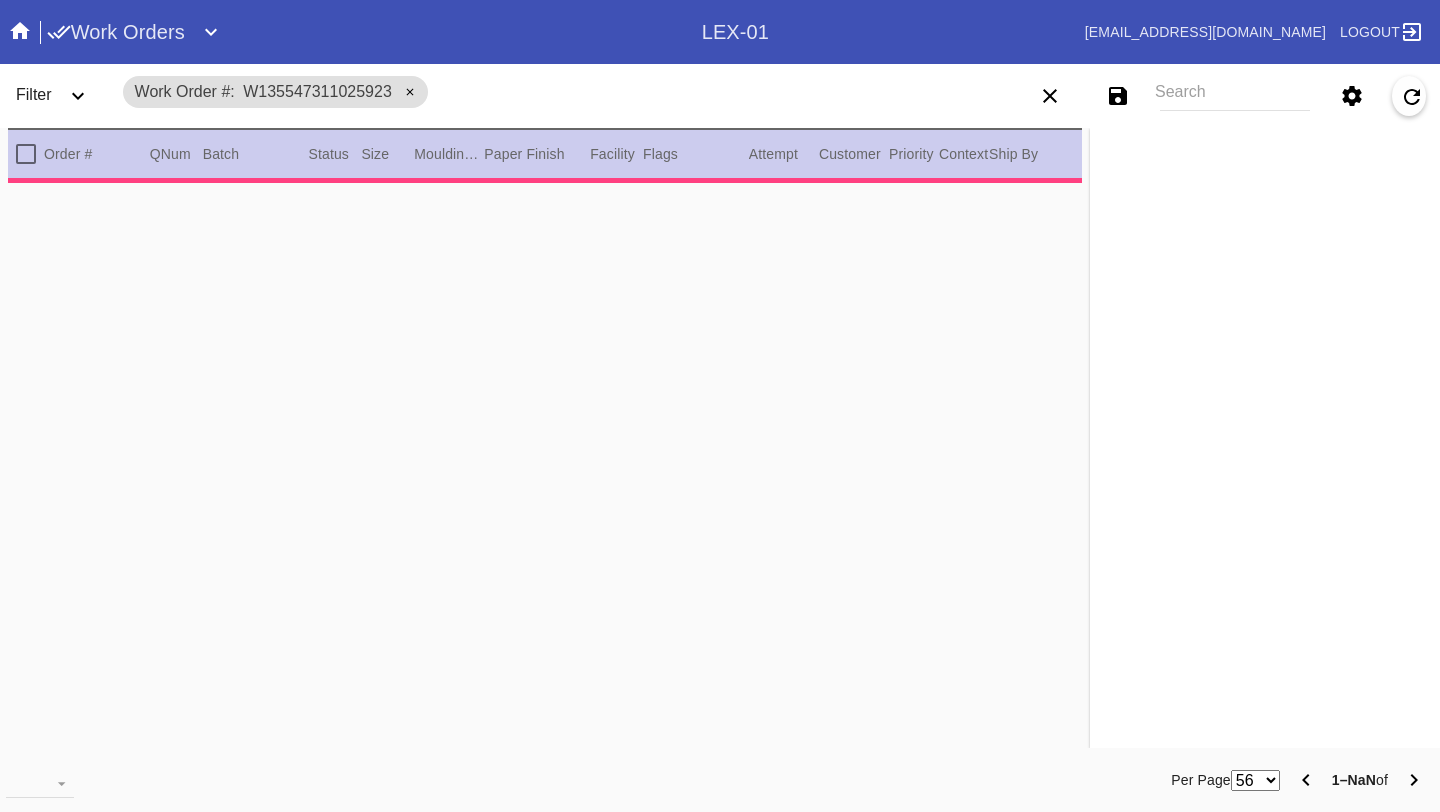 type on "3.0" 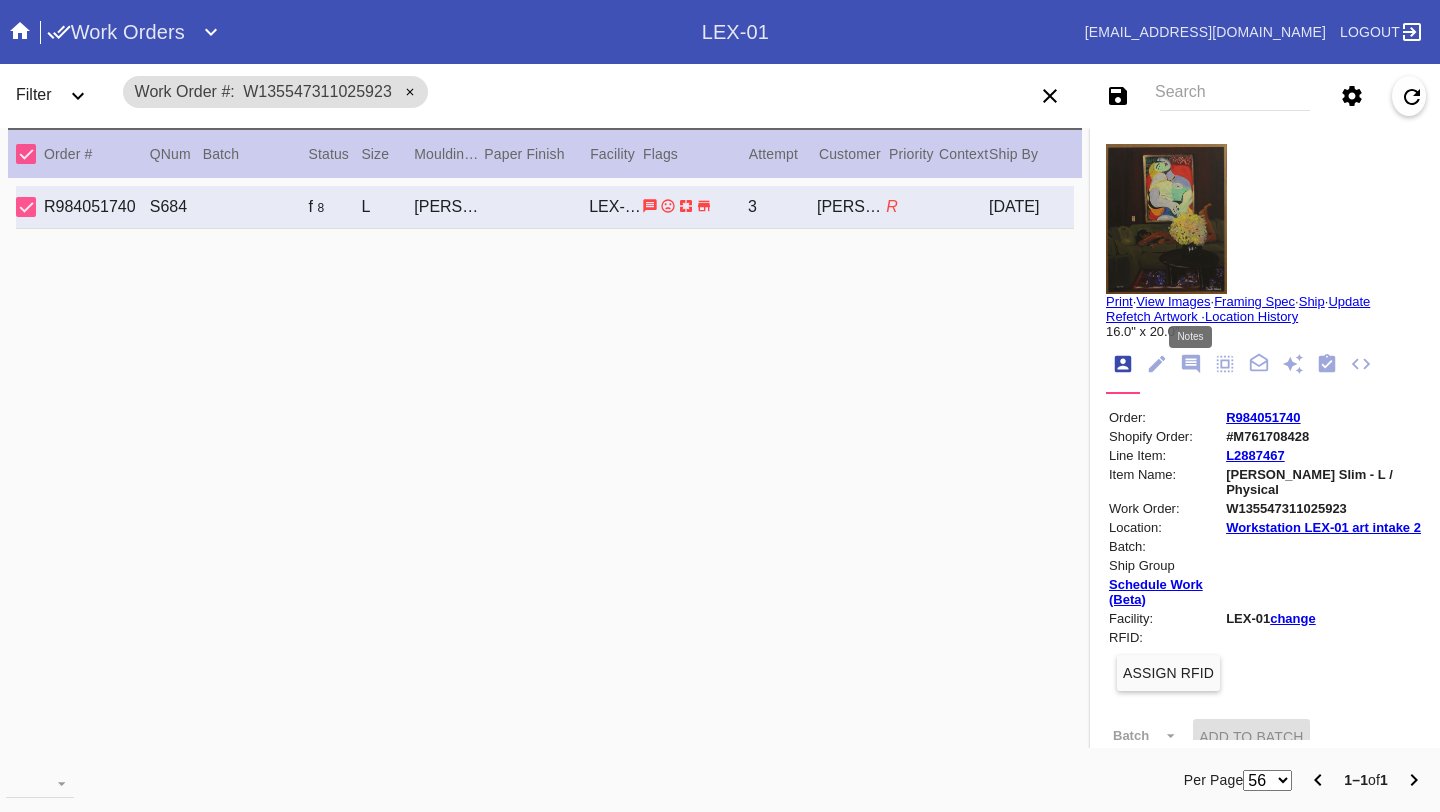 click 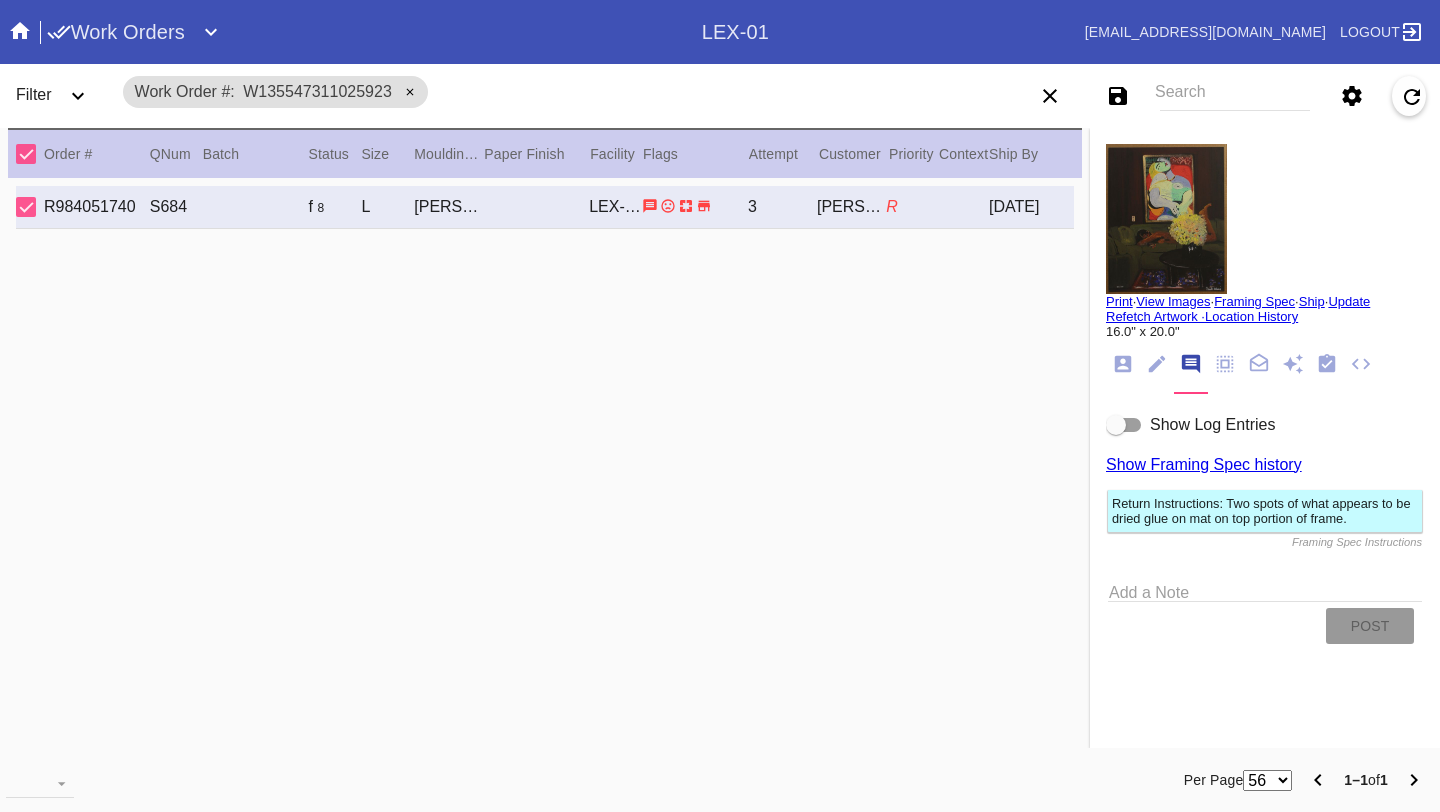 click on "Show Log Entries" at bounding box center (1265, 425) 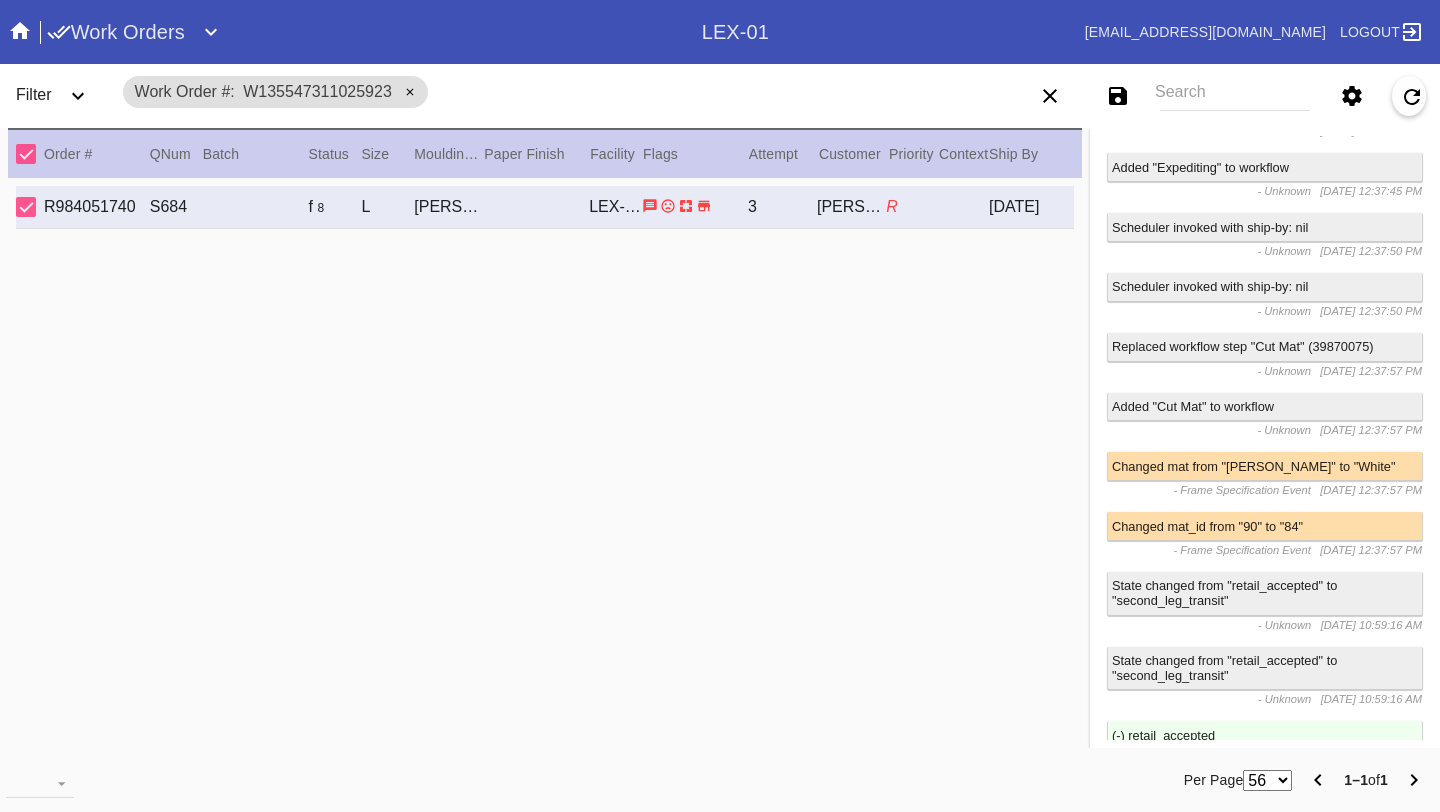 scroll, scrollTop: 1779, scrollLeft: 0, axis: vertical 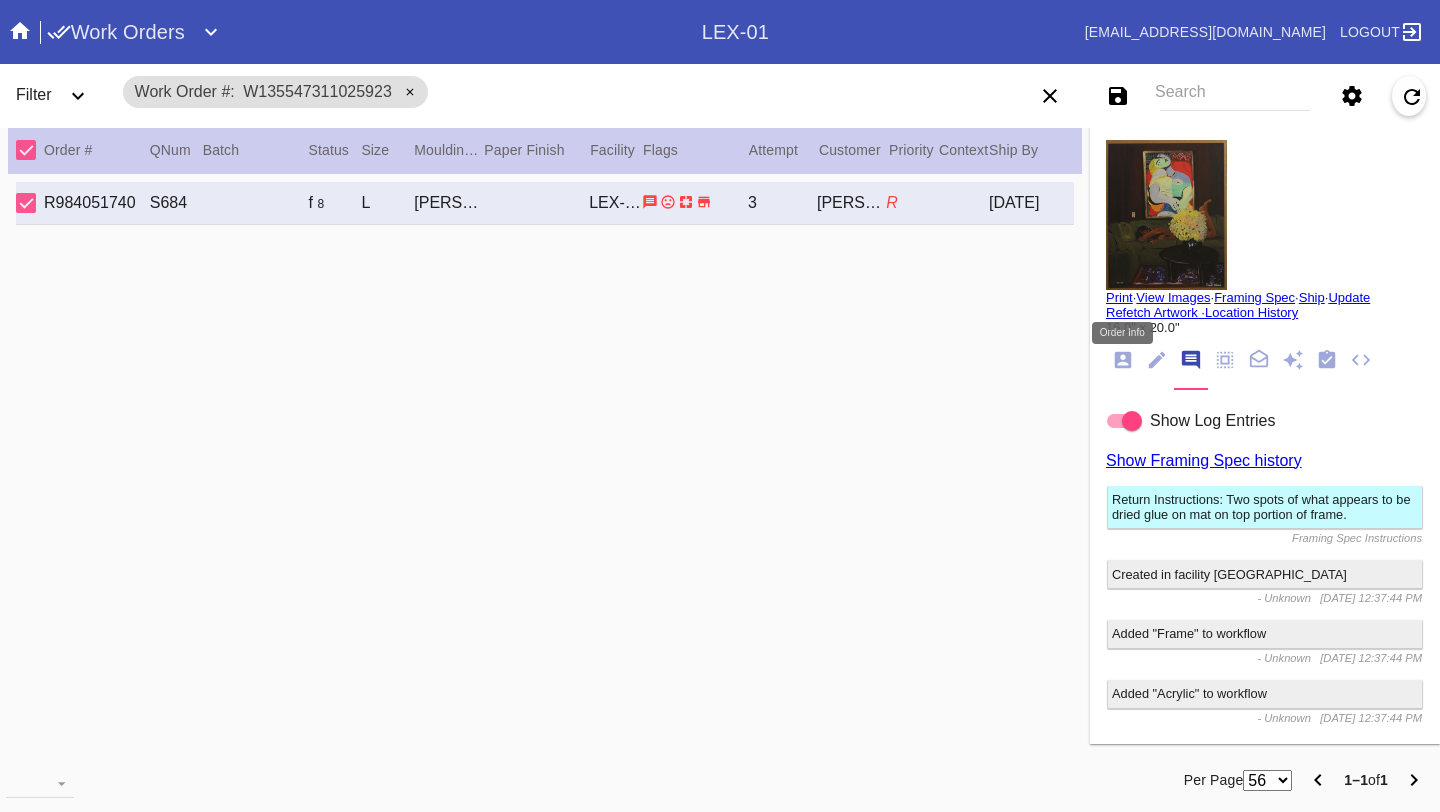 click 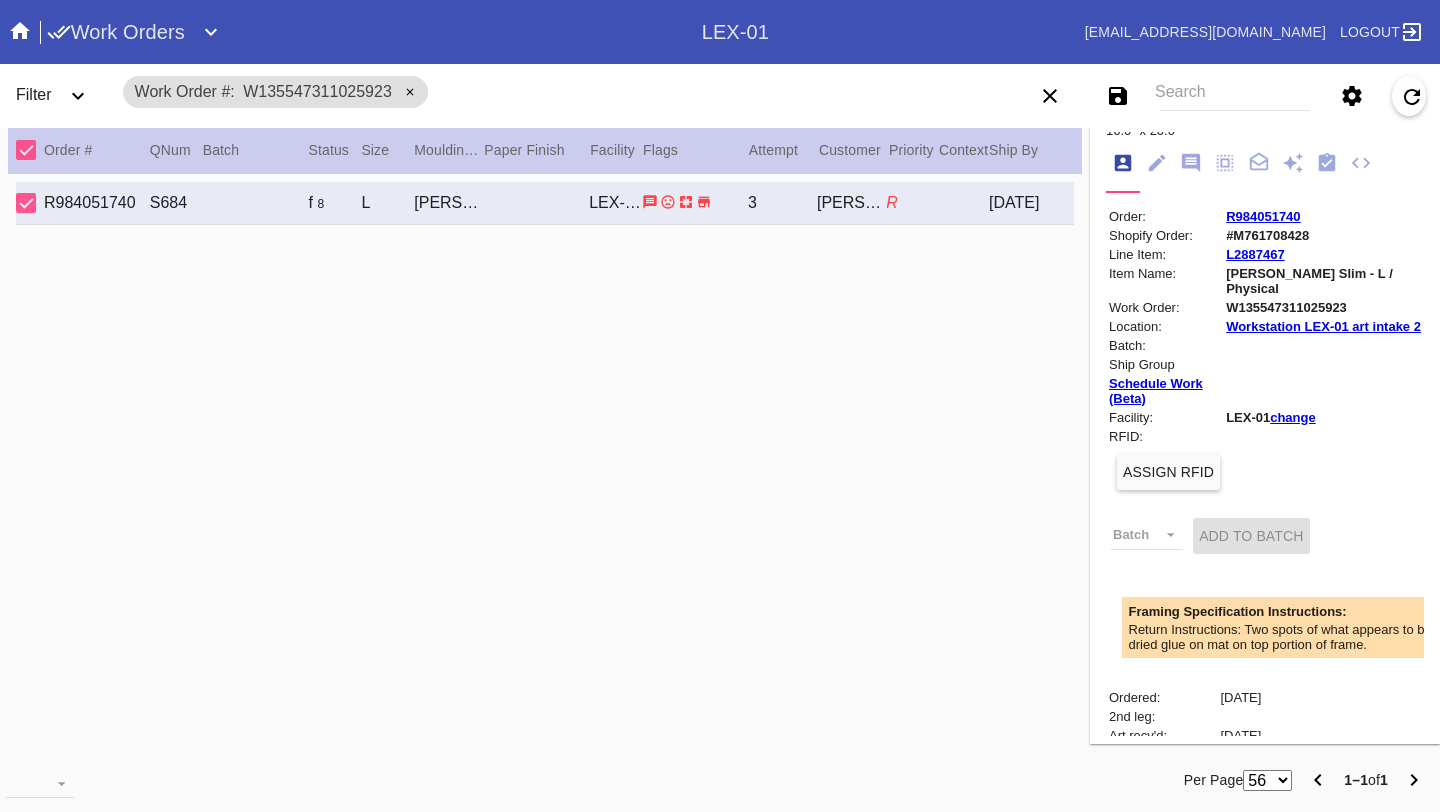 scroll, scrollTop: 529, scrollLeft: 0, axis: vertical 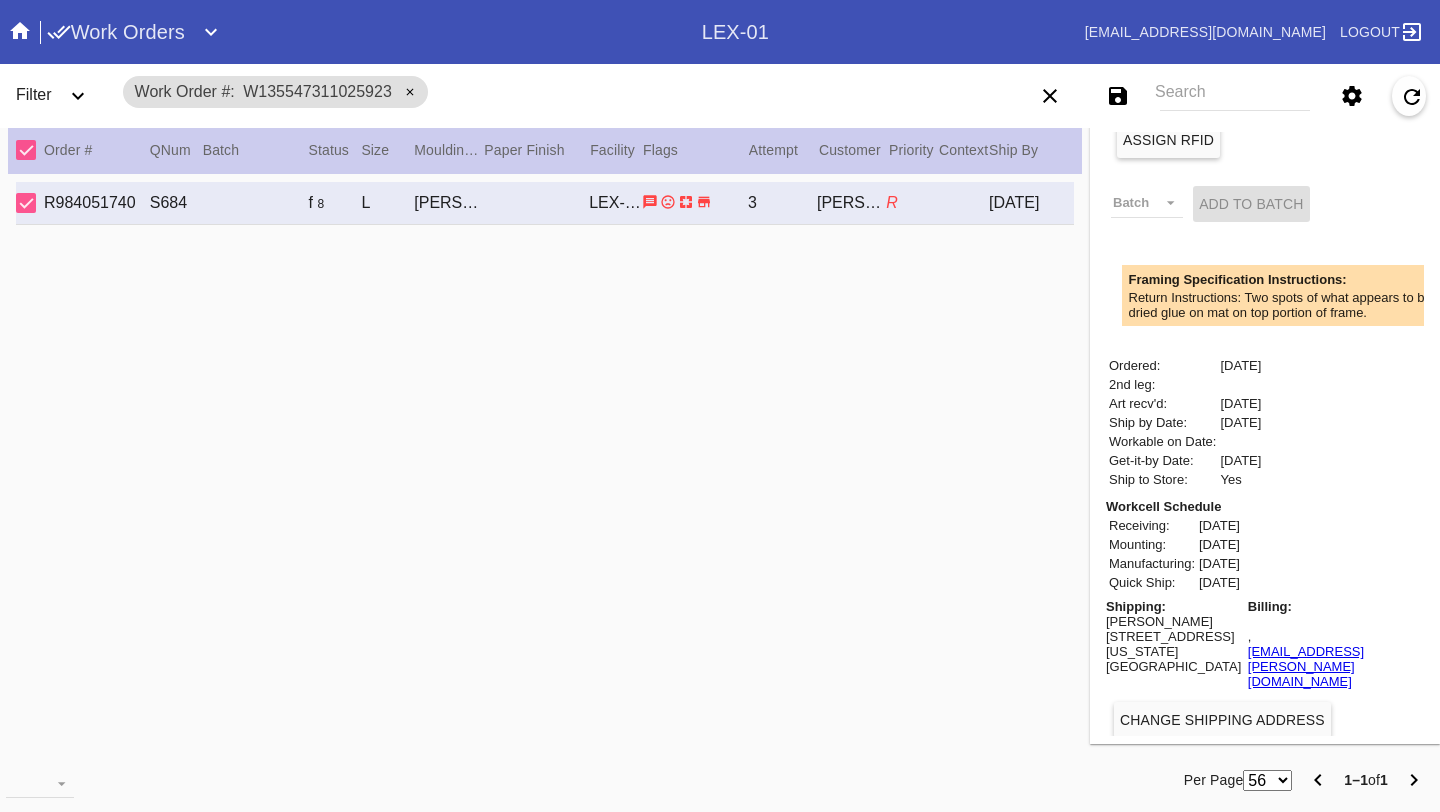 drag, startPoint x: 1204, startPoint y: 389, endPoint x: 1289, endPoint y: 389, distance: 85 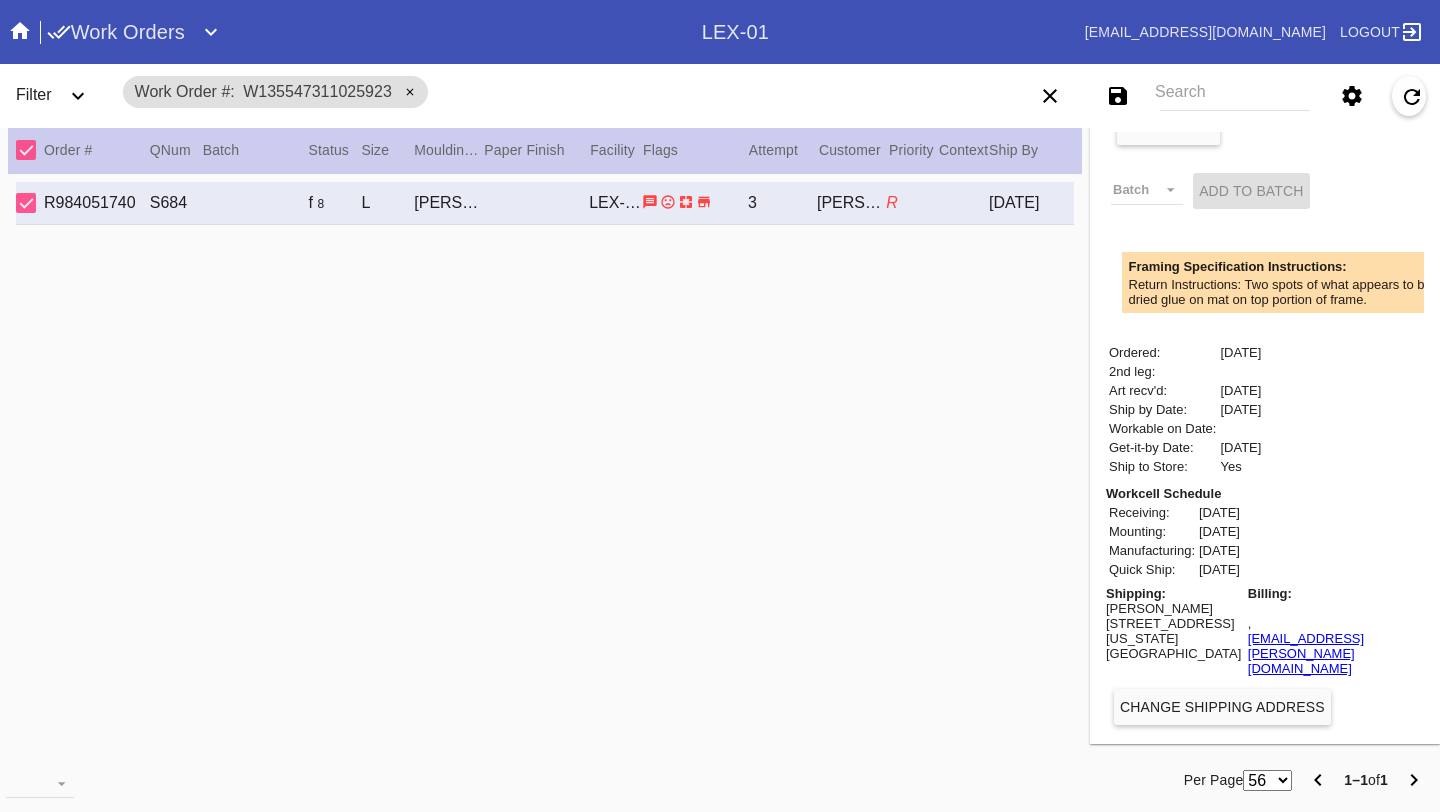 scroll, scrollTop: 541, scrollLeft: 0, axis: vertical 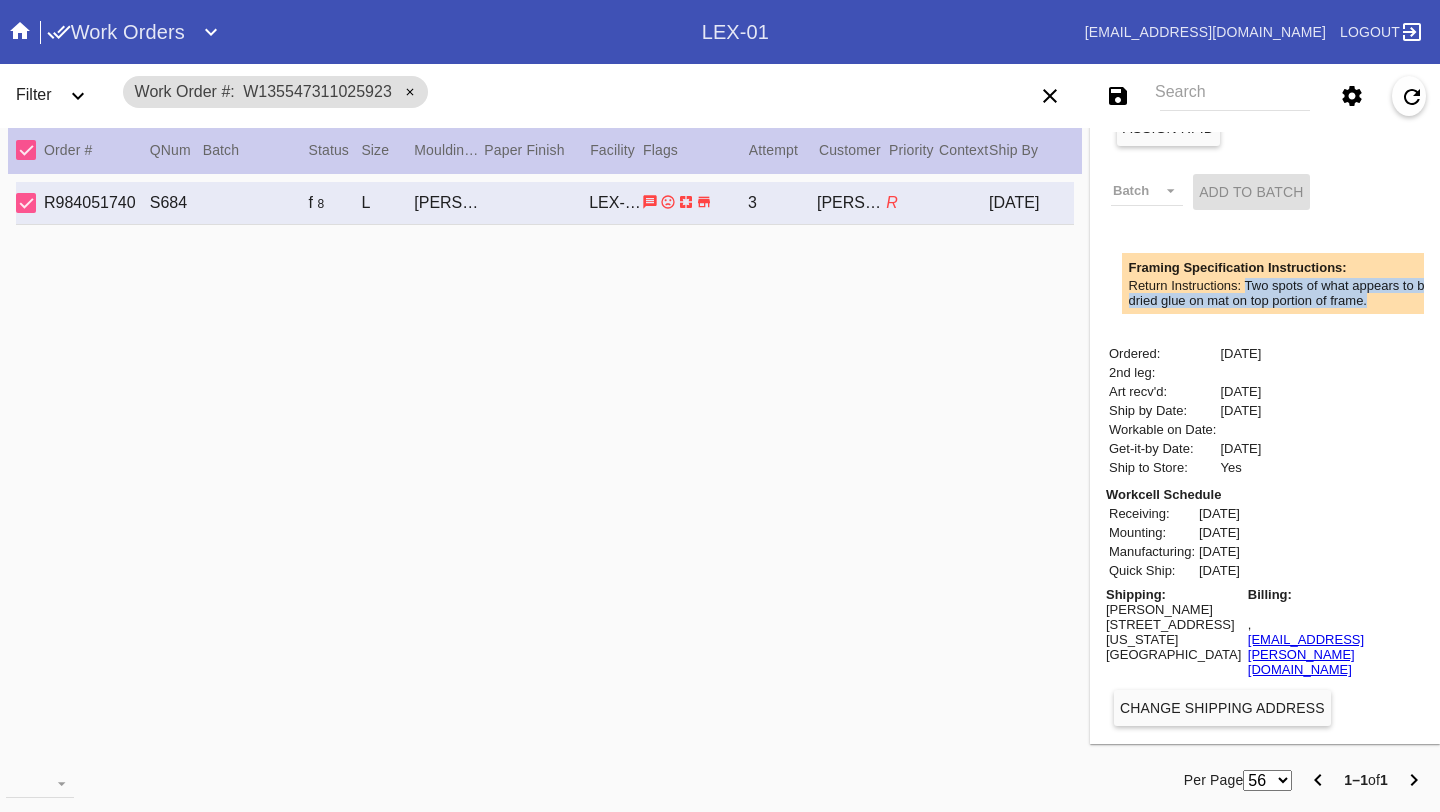 drag, startPoint x: 1249, startPoint y: 299, endPoint x: 1409, endPoint y: 316, distance: 160.90059 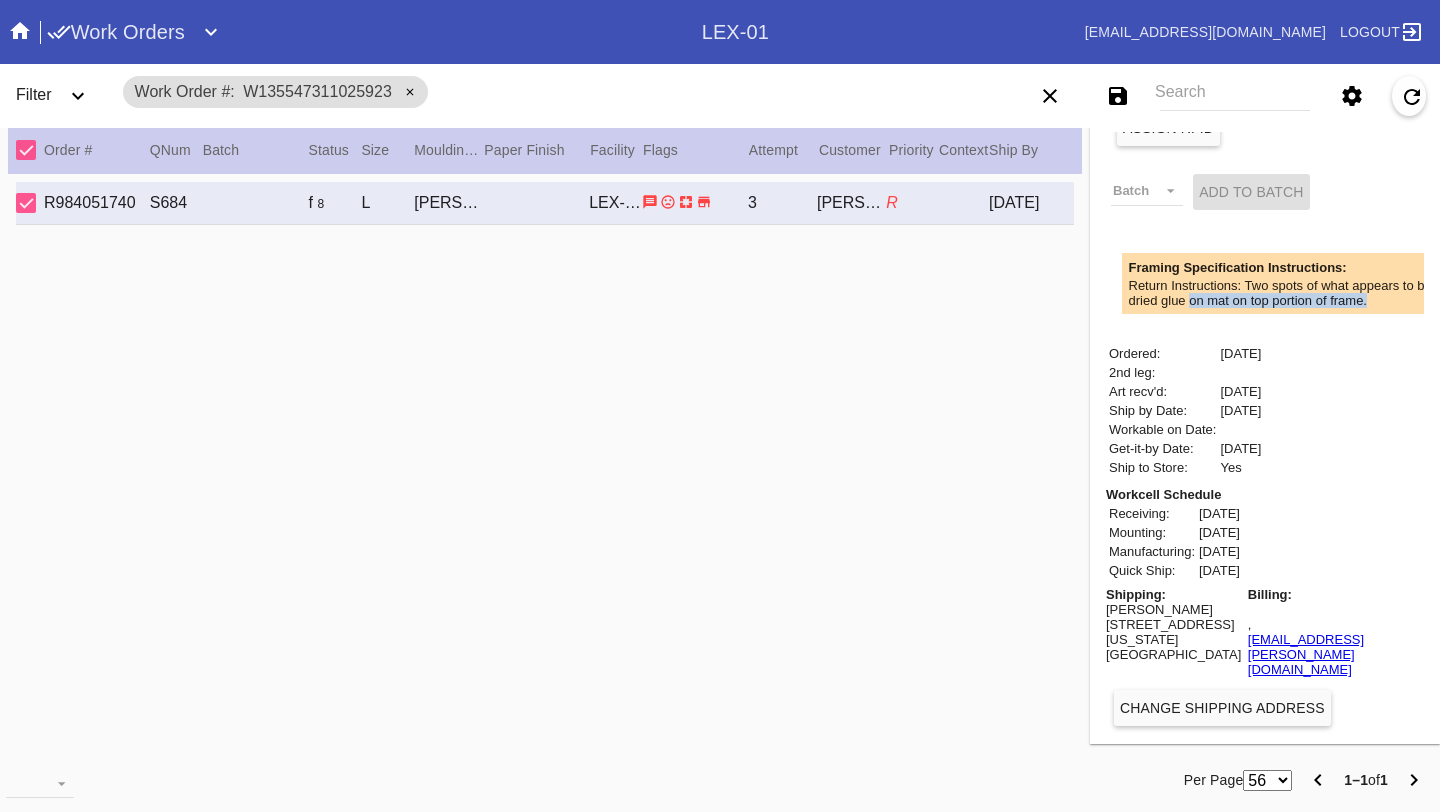 drag, startPoint x: 1207, startPoint y: 321, endPoint x: 1382, endPoint y: 336, distance: 175.64168 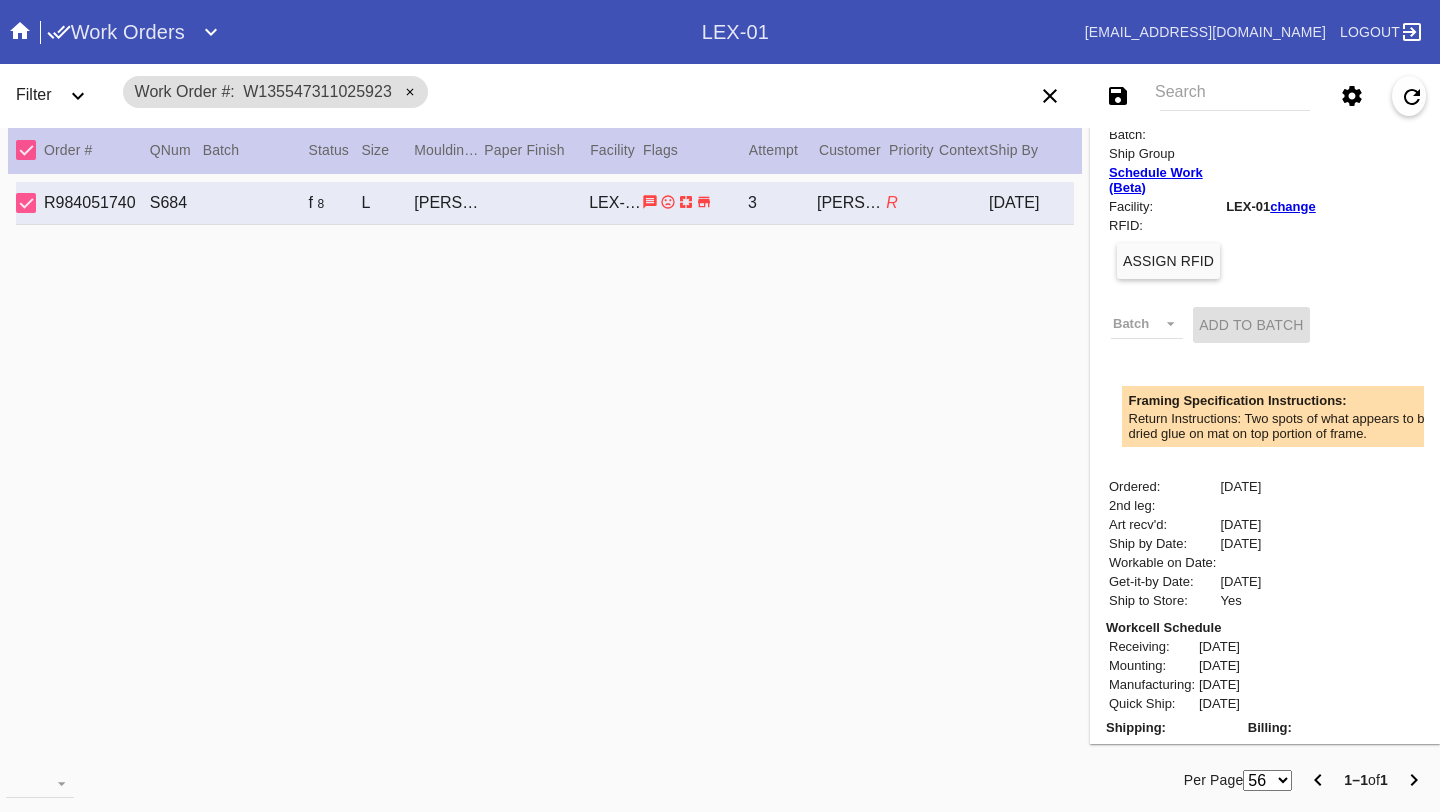 scroll, scrollTop: 417, scrollLeft: 0, axis: vertical 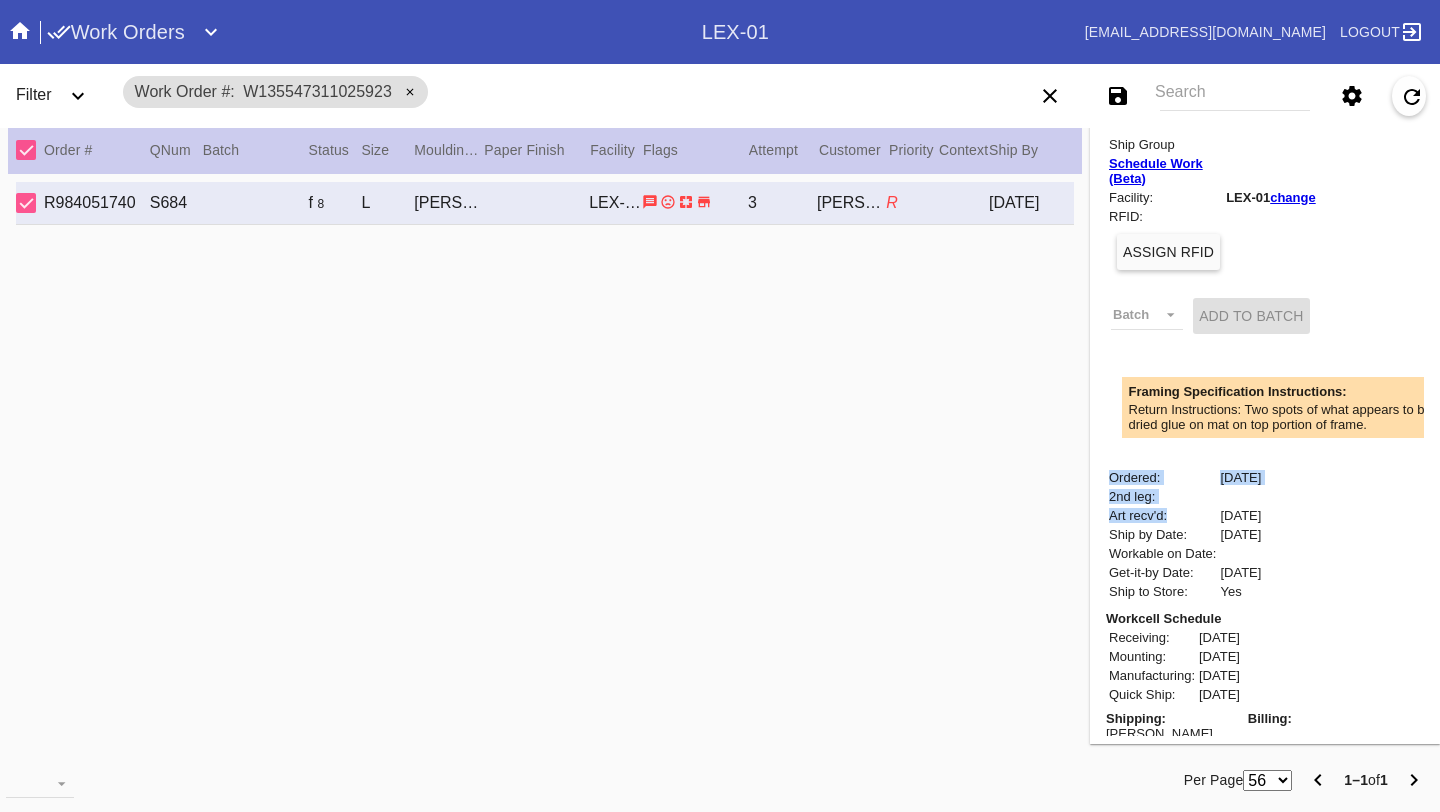 drag, startPoint x: 1208, startPoint y: 539, endPoint x: 1307, endPoint y: 539, distance: 99 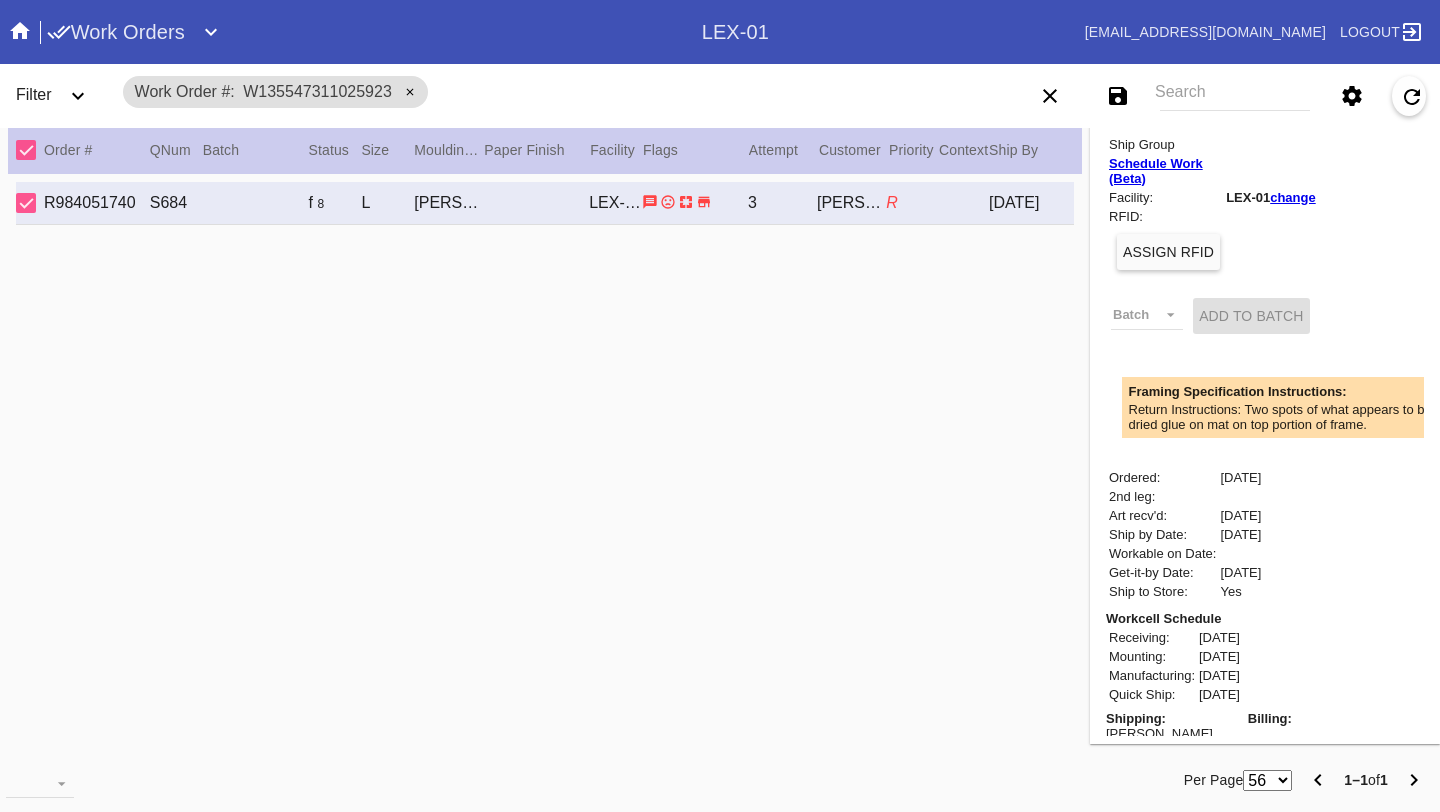 drag, startPoint x: 1215, startPoint y: 532, endPoint x: 1287, endPoint y: 532, distance: 72 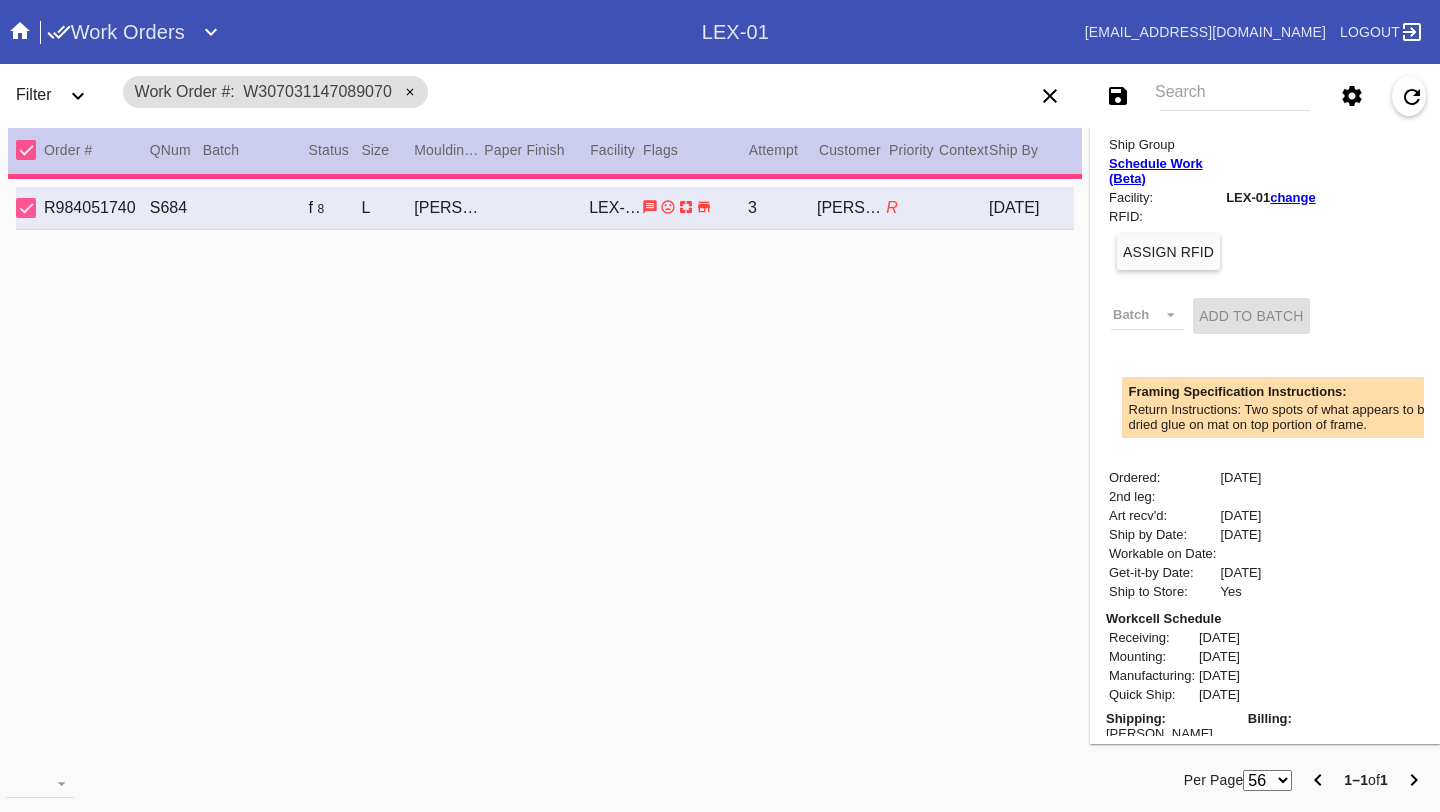 type on "[DATE]" 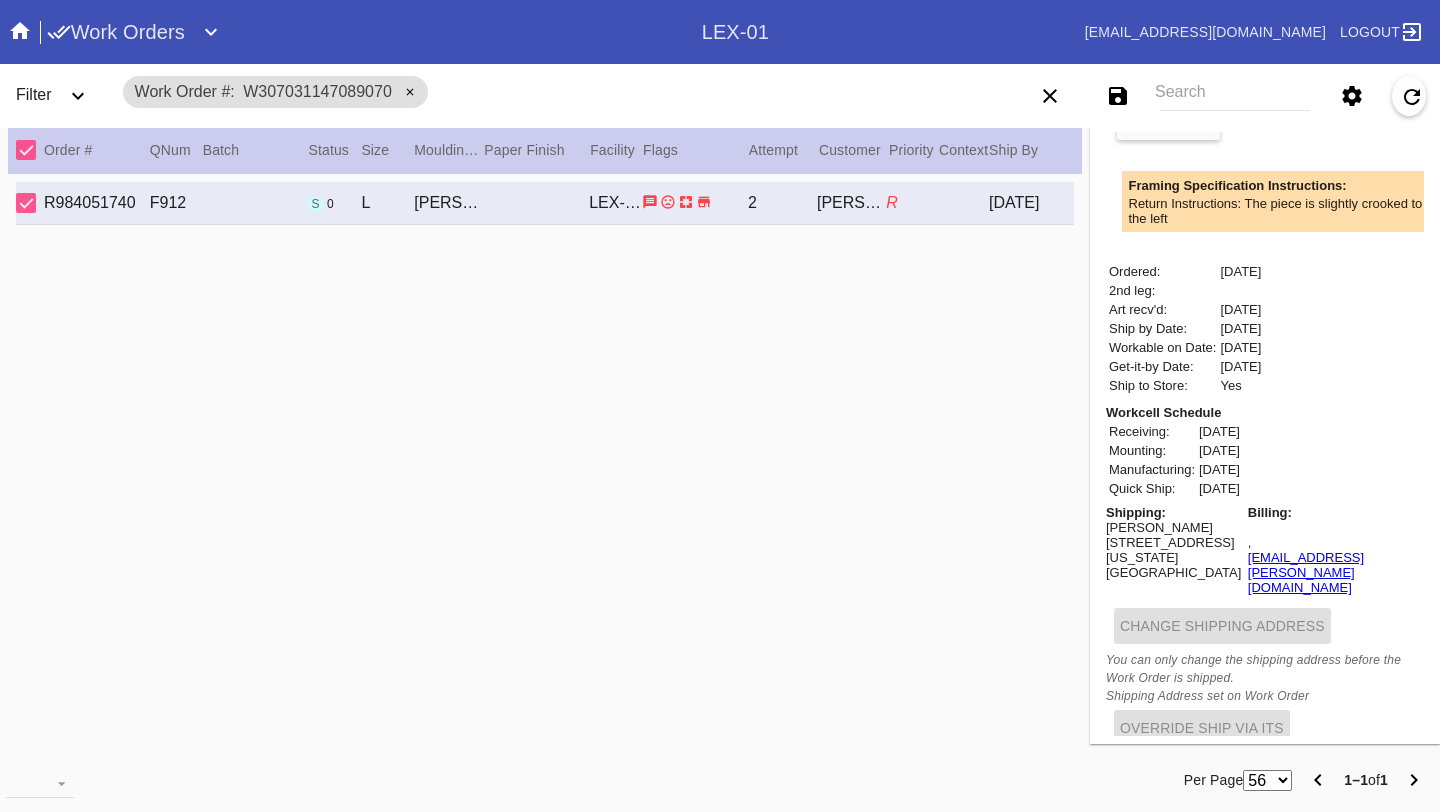 scroll, scrollTop: 0, scrollLeft: 0, axis: both 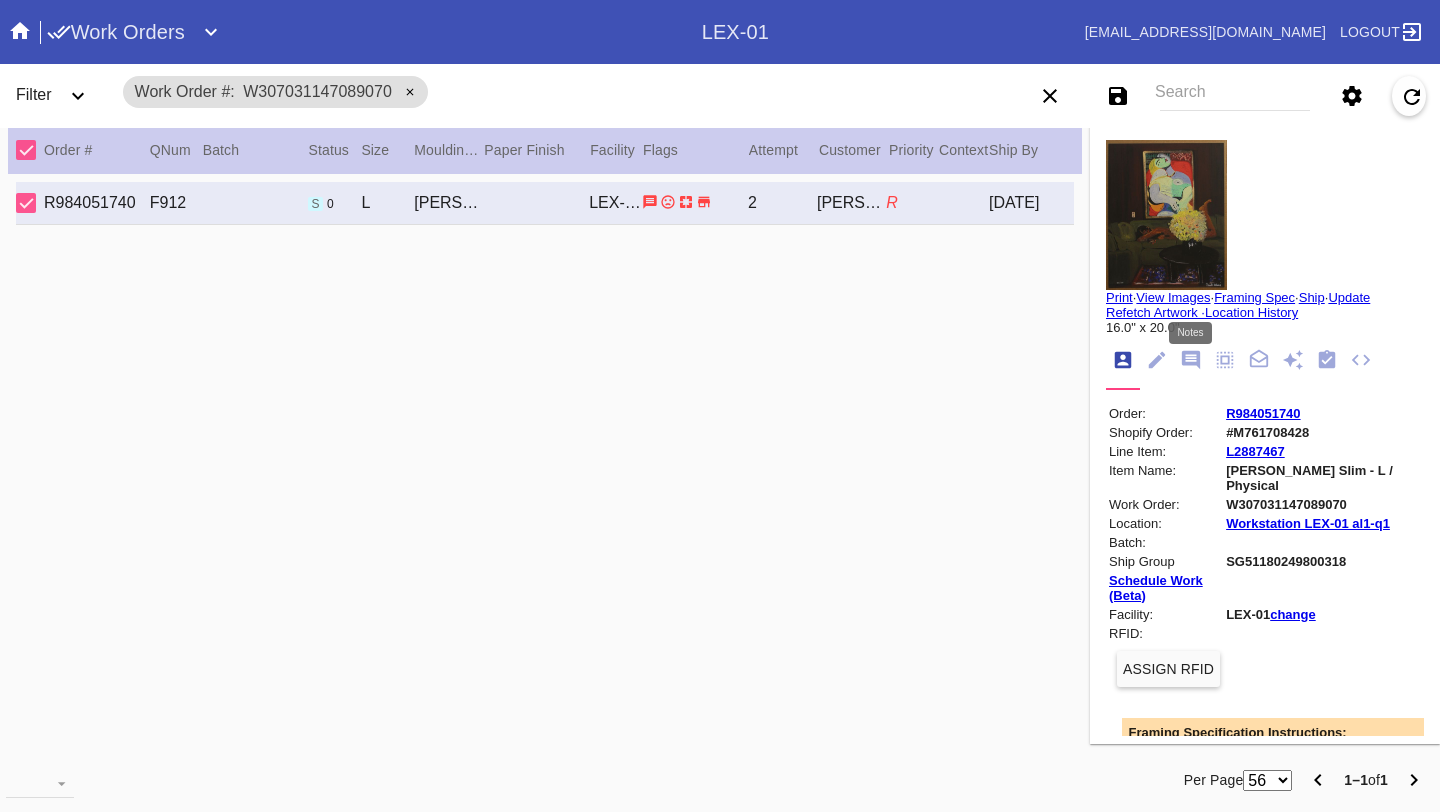 click 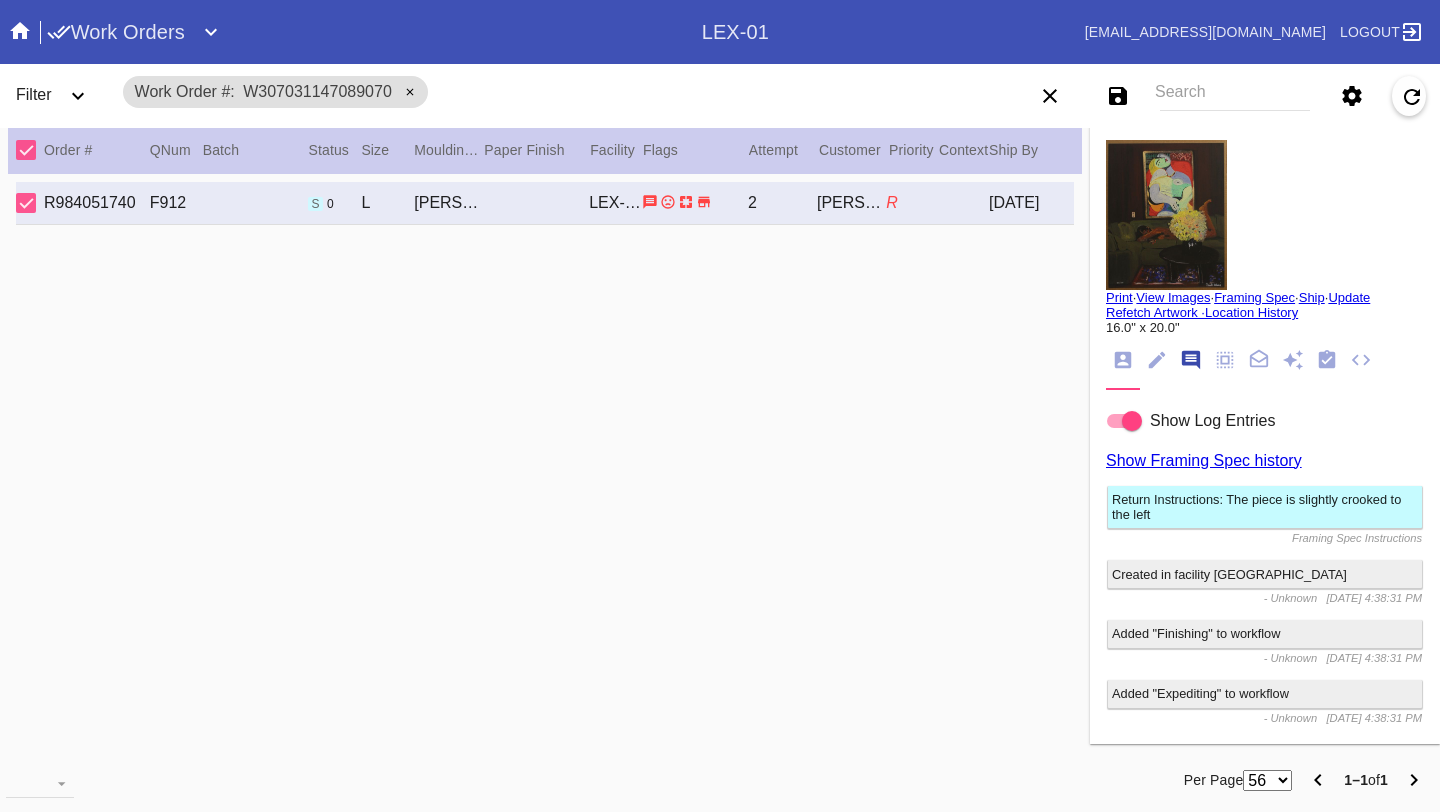 scroll, scrollTop: 123, scrollLeft: 0, axis: vertical 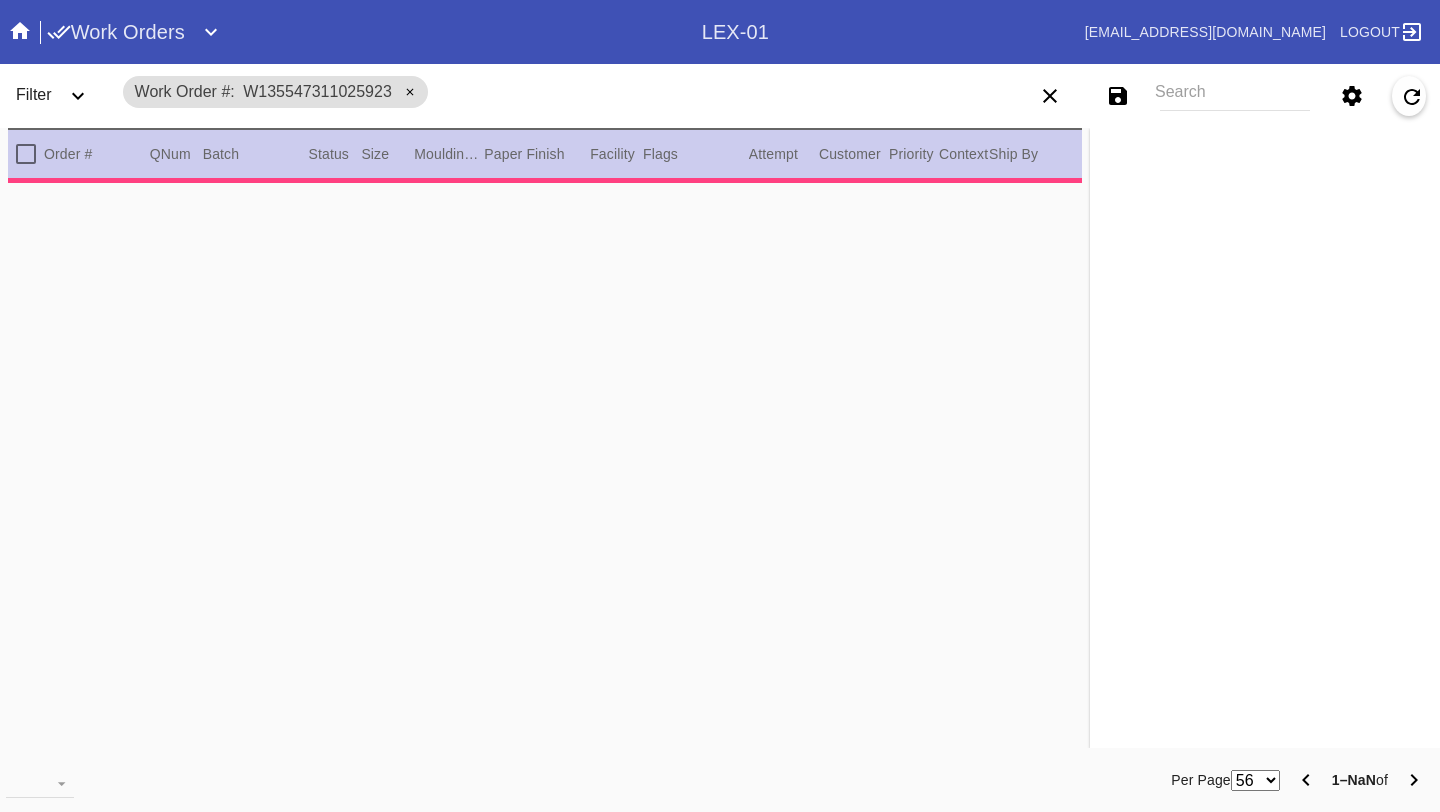 type on "3.0" 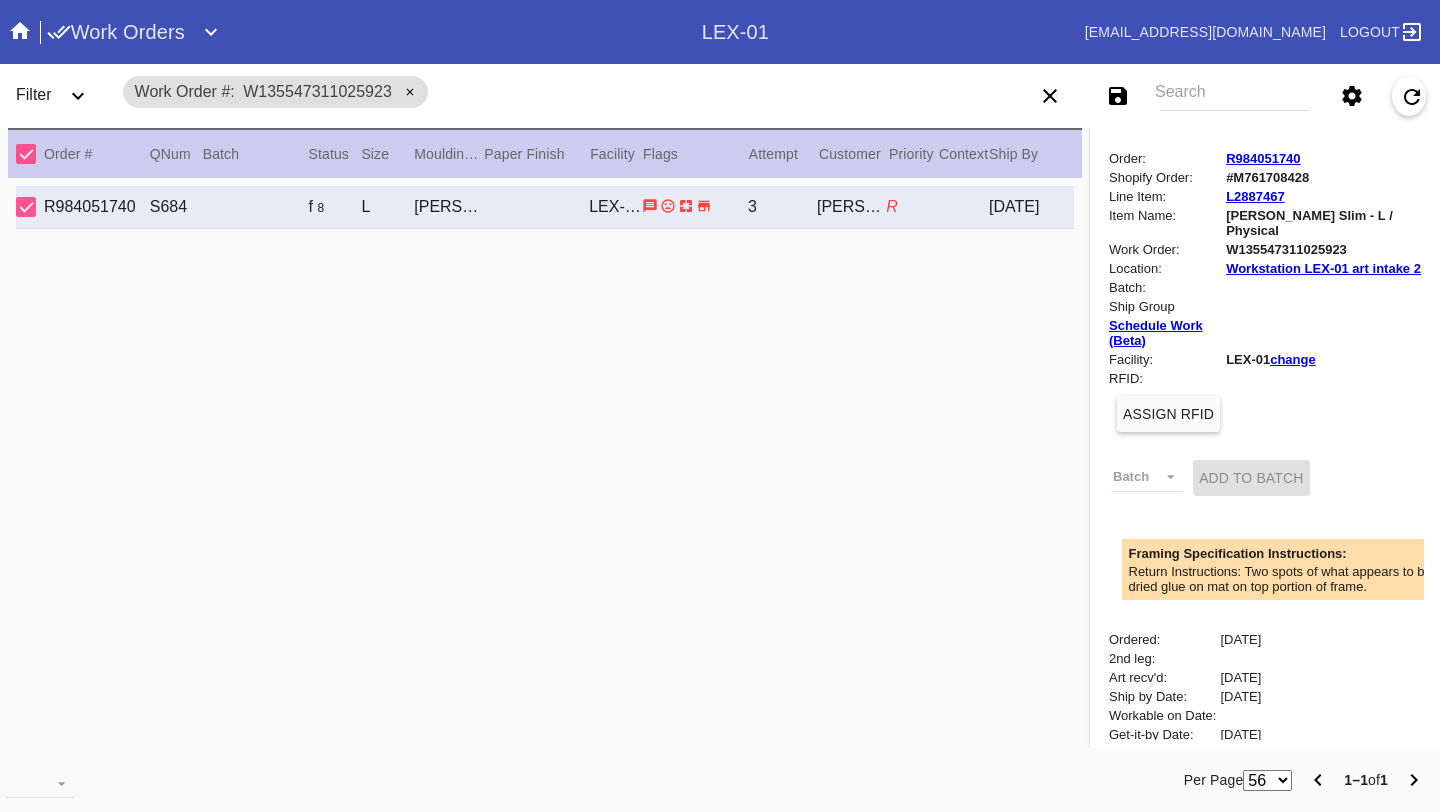 scroll, scrollTop: 617, scrollLeft: 0, axis: vertical 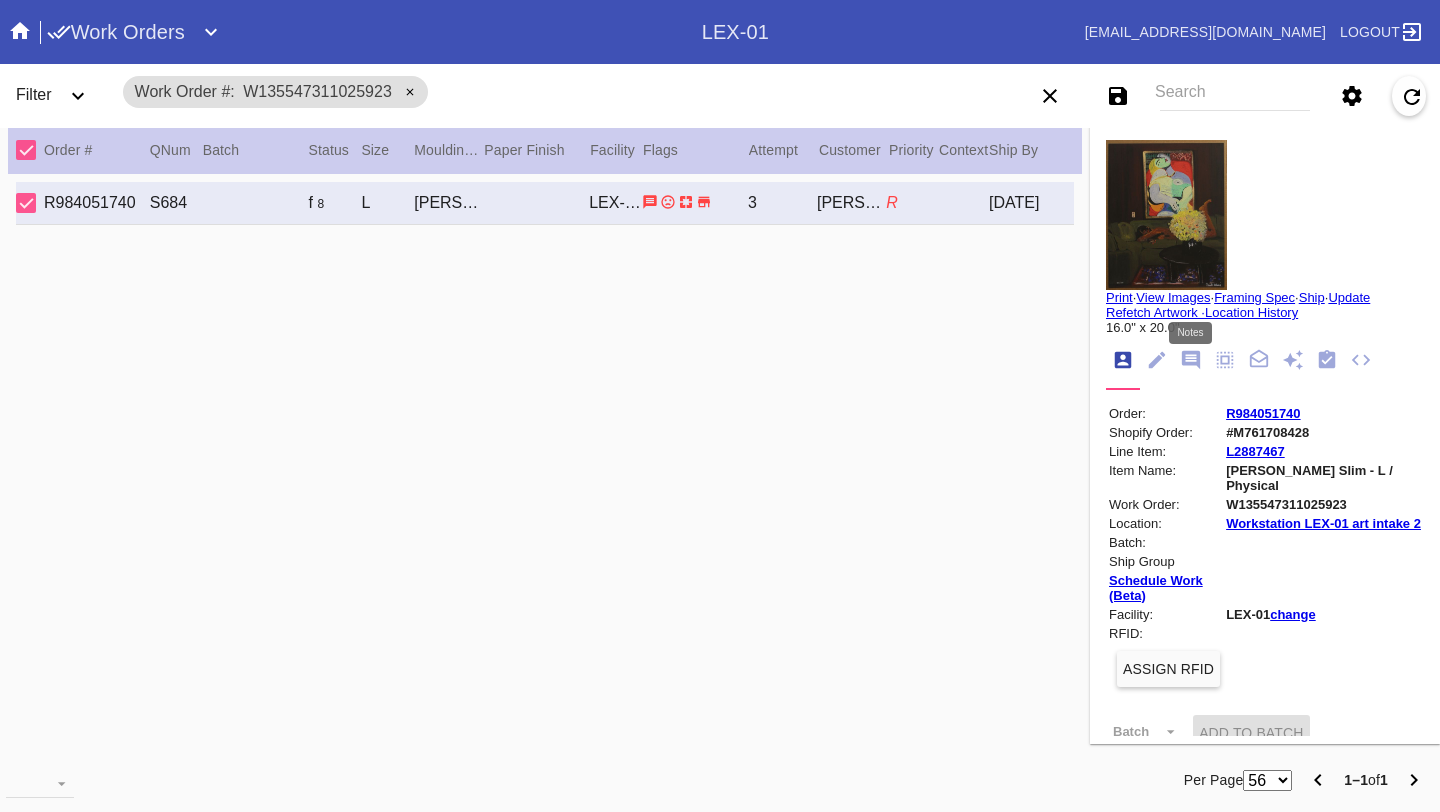 click 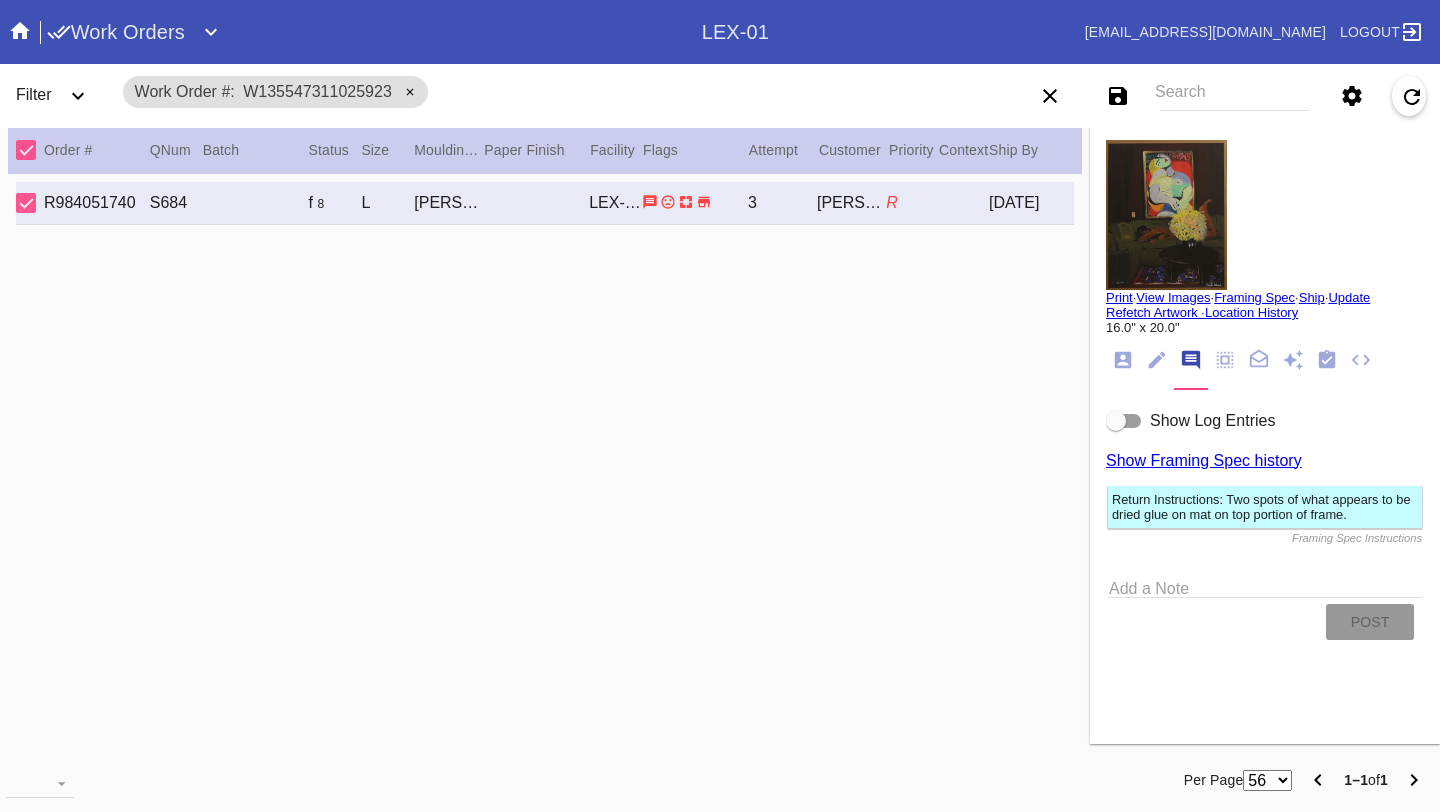 click at bounding box center [1124, 421] 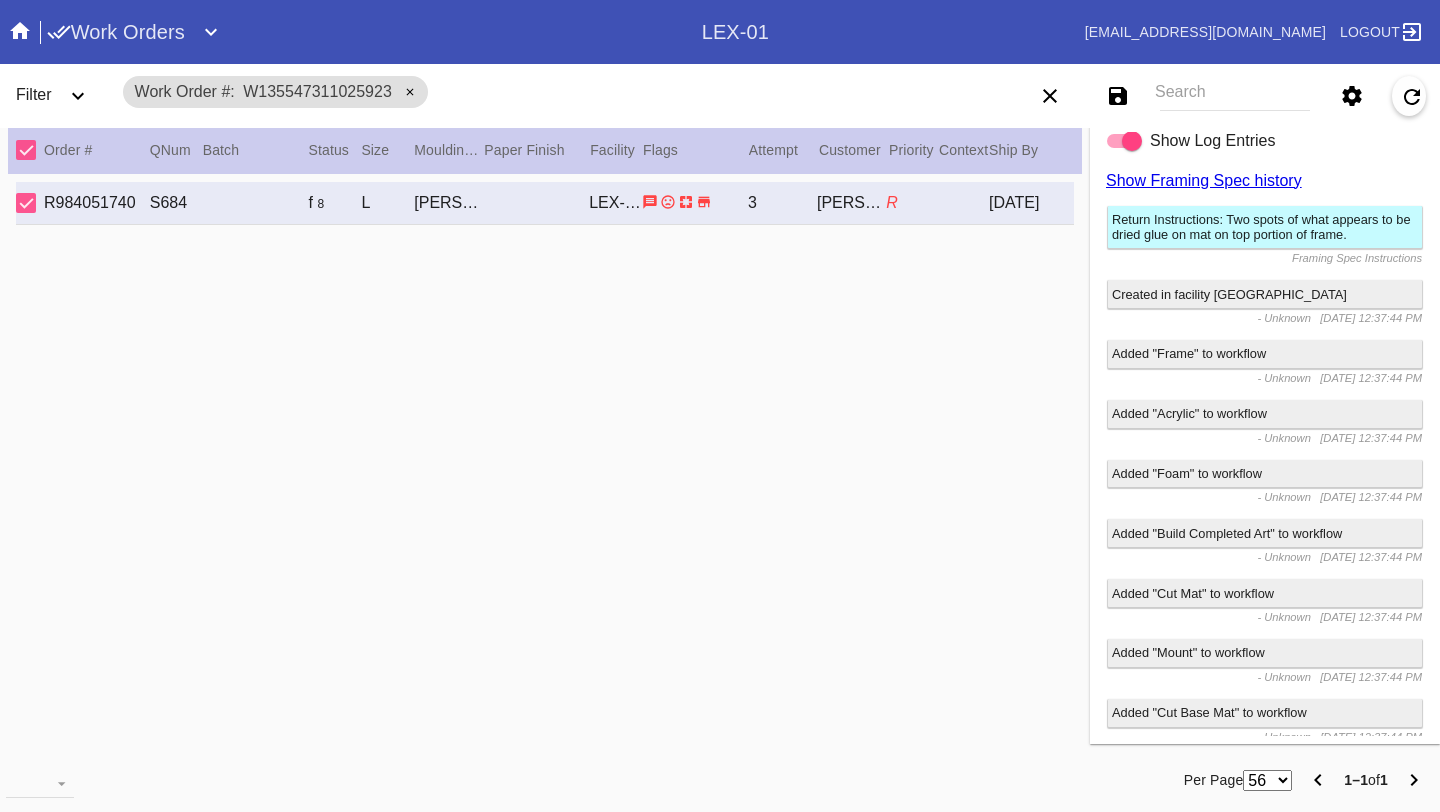 scroll, scrollTop: 1779, scrollLeft: 0, axis: vertical 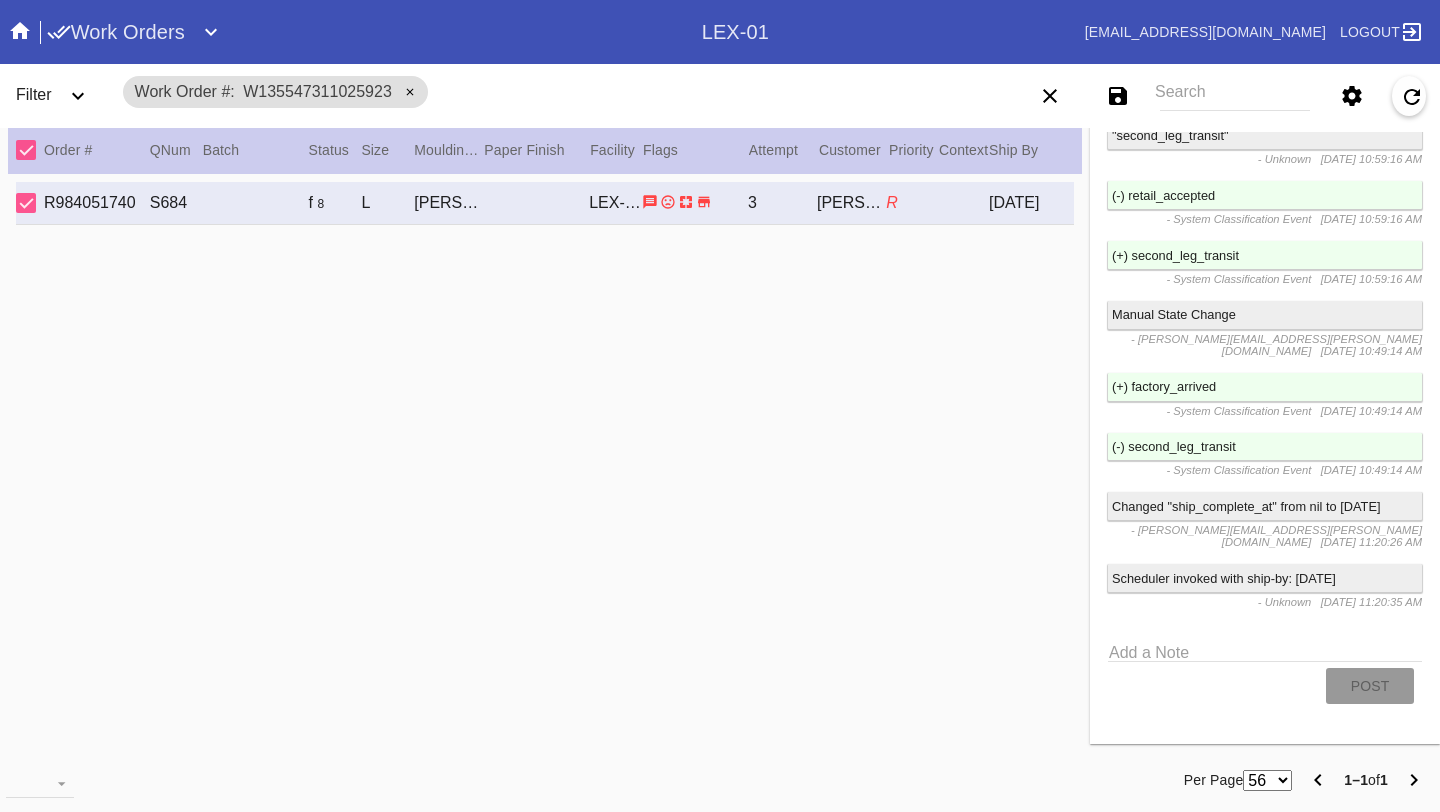 drag, startPoint x: 1107, startPoint y: 575, endPoint x: 1437, endPoint y: 600, distance: 330.94562 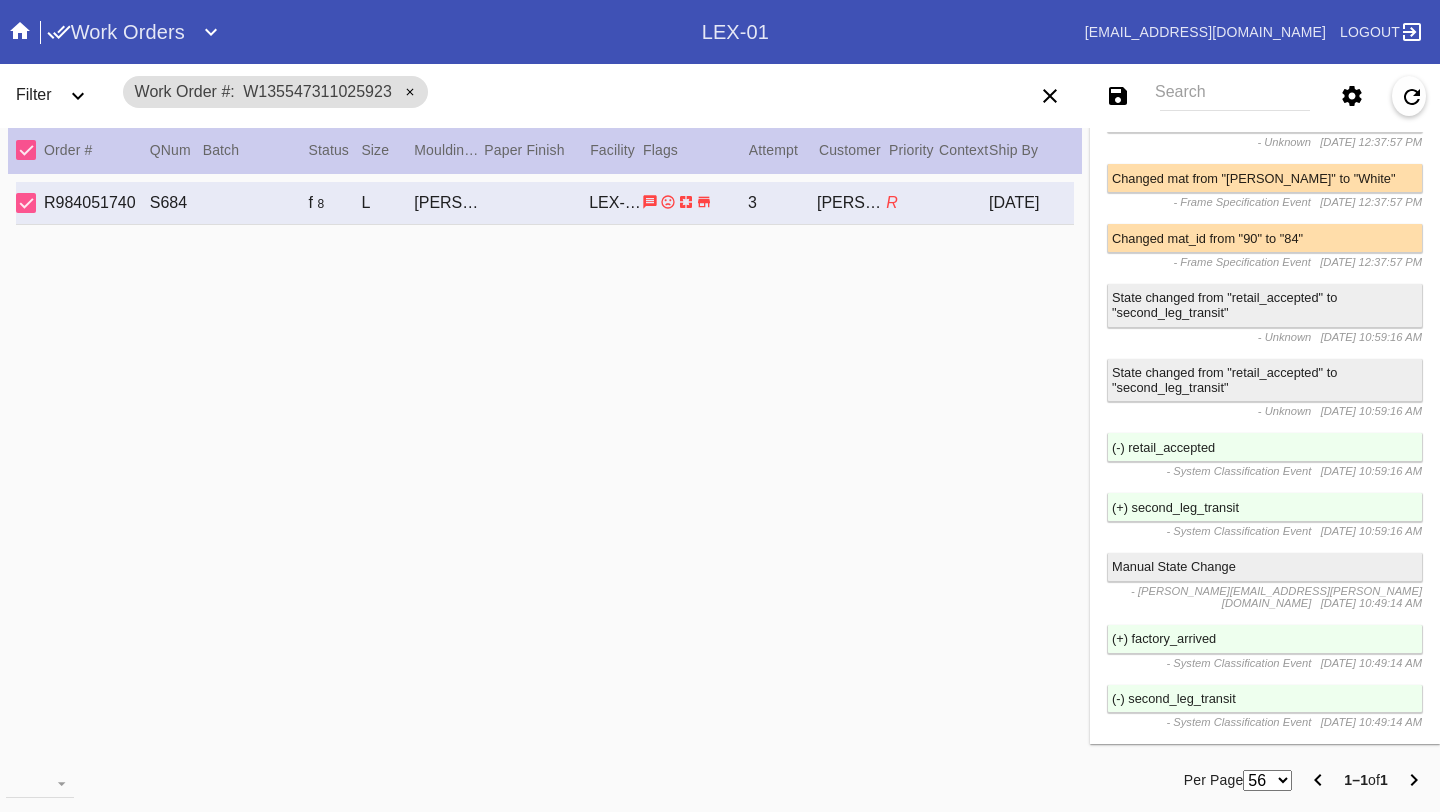 scroll, scrollTop: 1779, scrollLeft: 0, axis: vertical 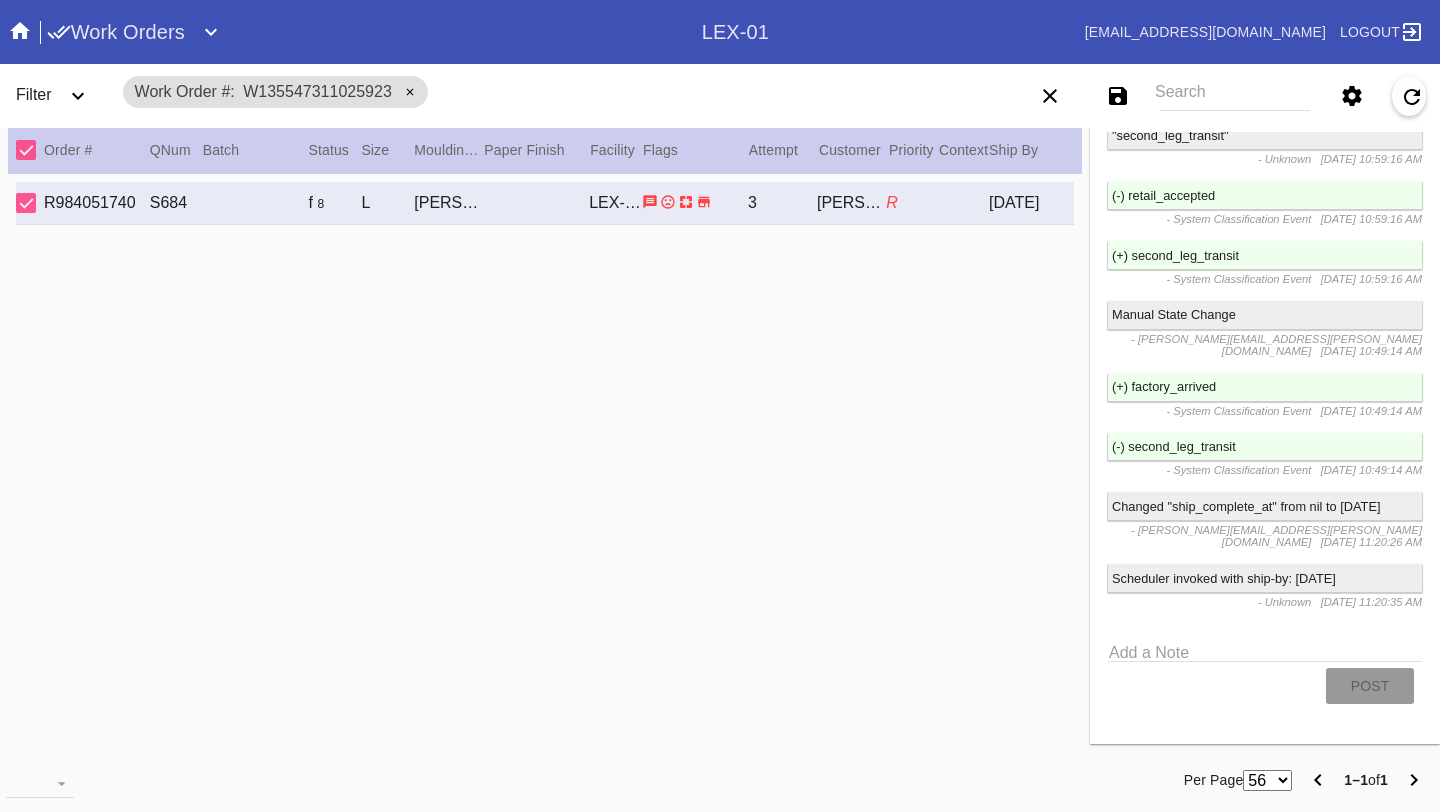 drag, startPoint x: 1167, startPoint y: 497, endPoint x: 1390, endPoint y: 502, distance: 223.05605 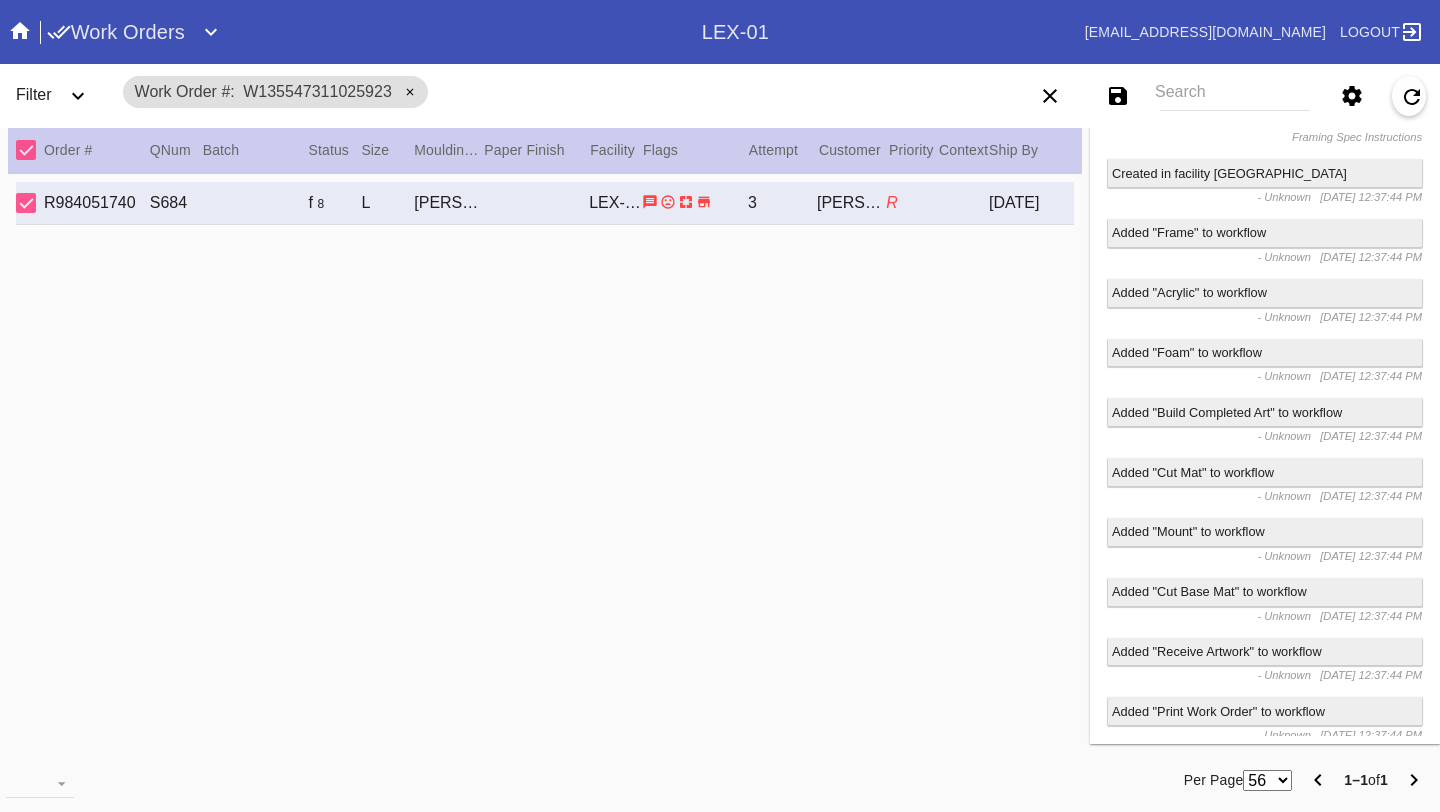 scroll, scrollTop: 407, scrollLeft: 0, axis: vertical 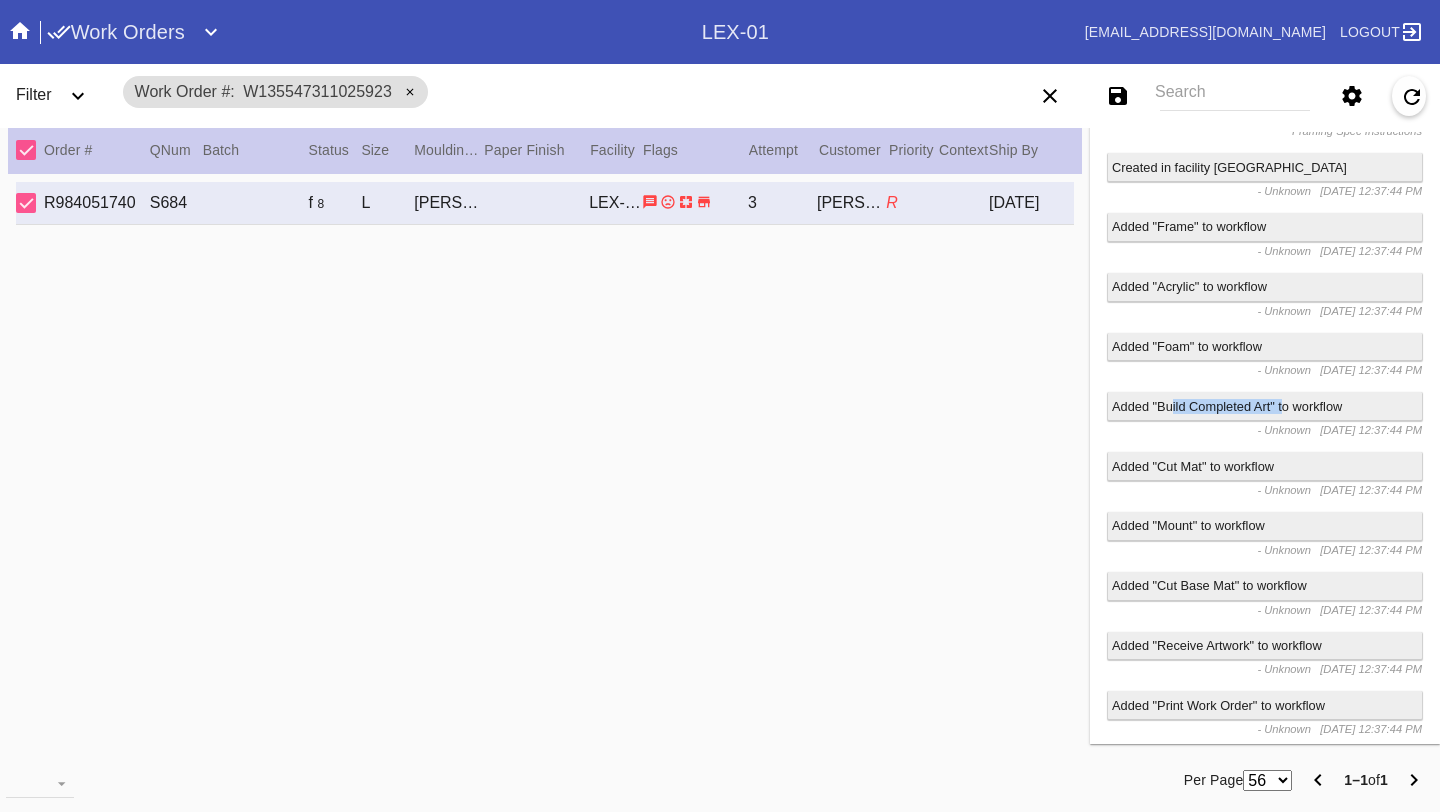 drag, startPoint x: 1171, startPoint y: 416, endPoint x: 1291, endPoint y: 414, distance: 120.01666 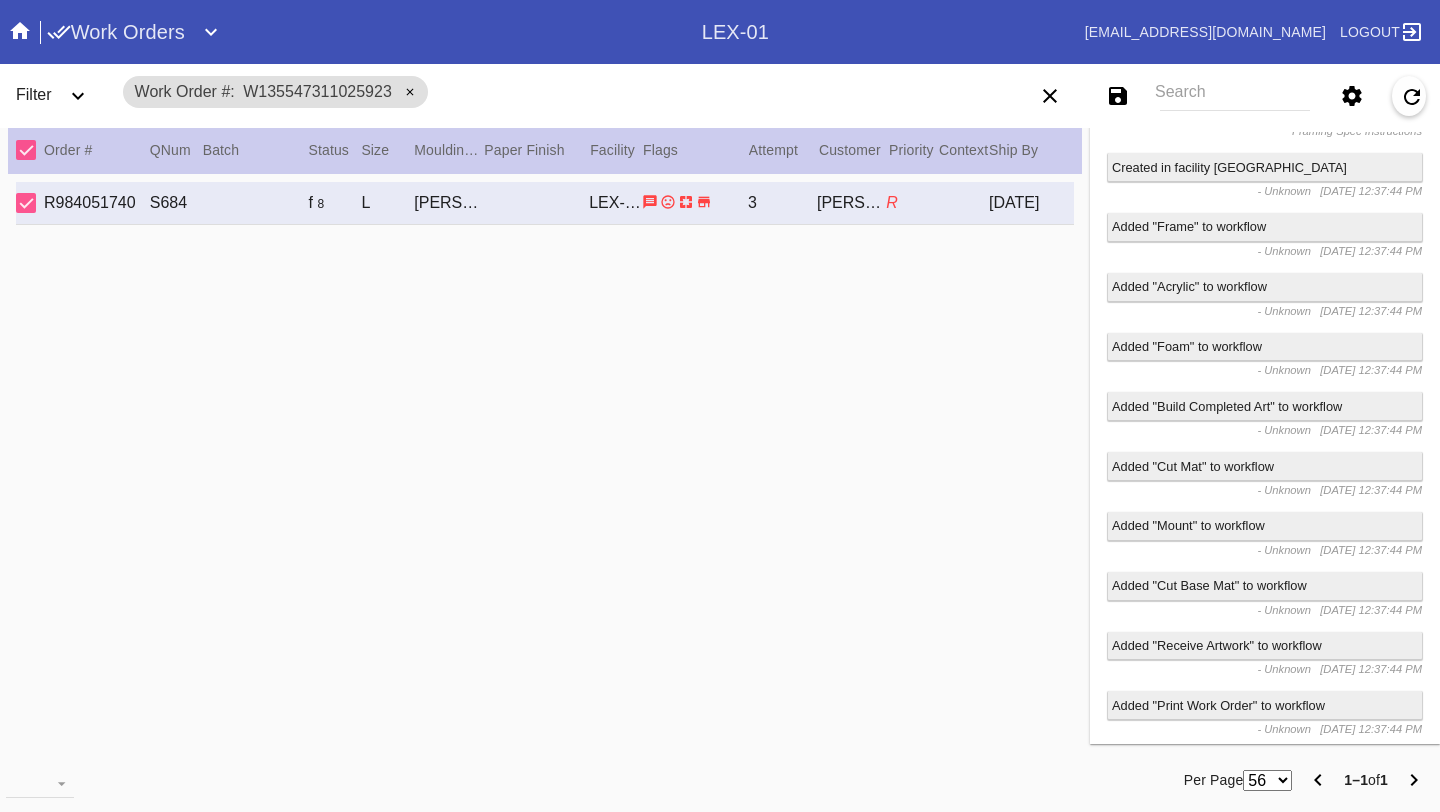click on "Added "Cut Mat" to workflow" at bounding box center (1265, 466) 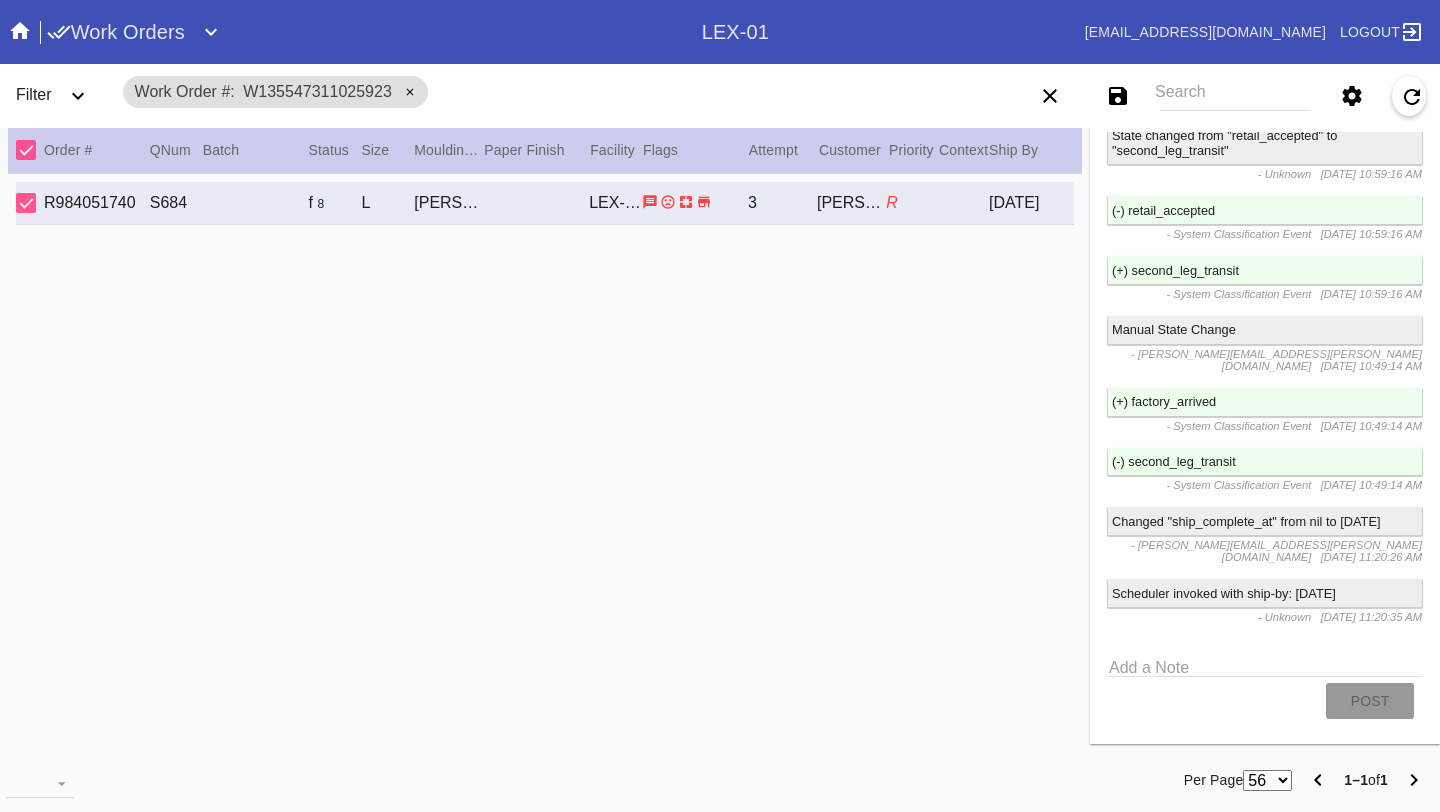 scroll, scrollTop: 1779, scrollLeft: 0, axis: vertical 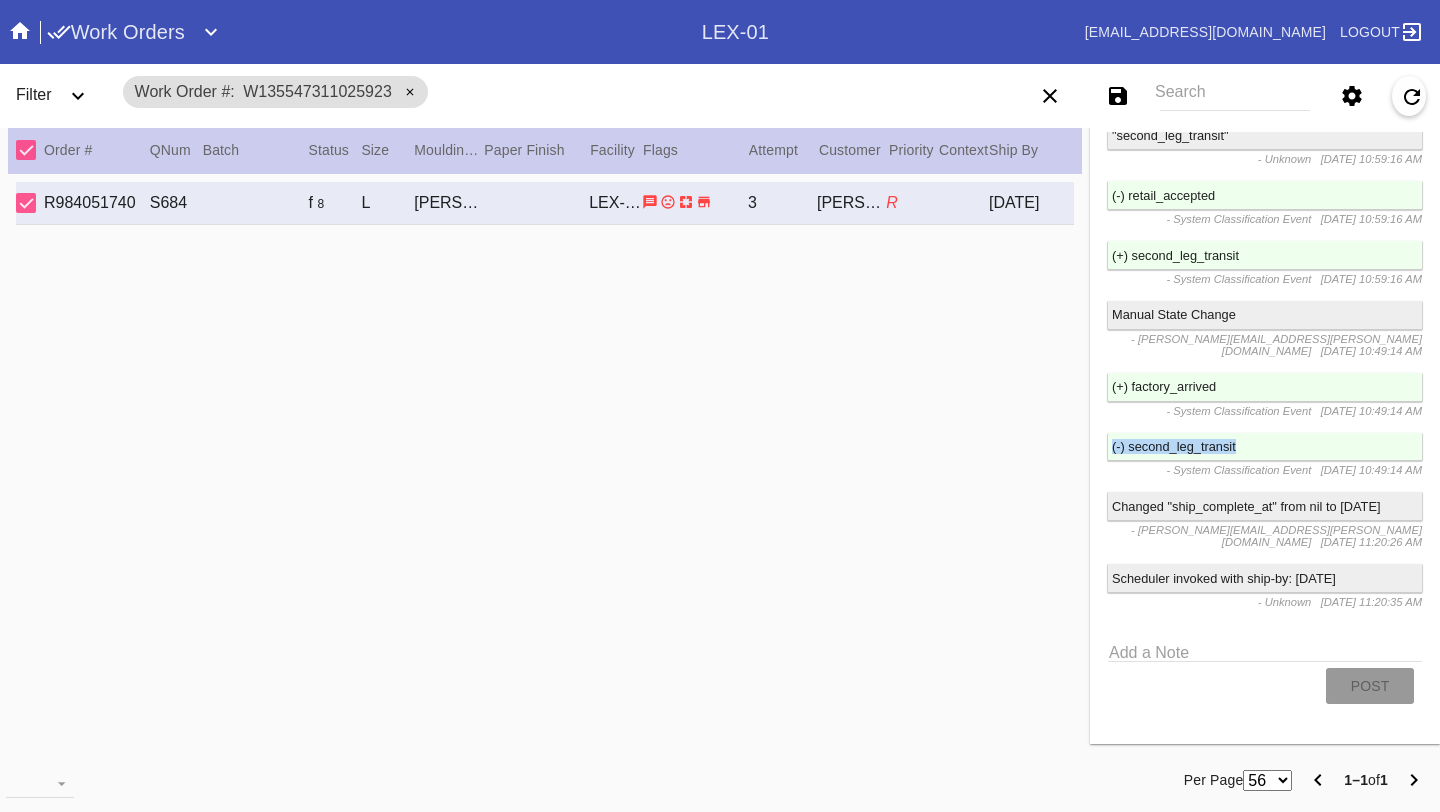 drag, startPoint x: 1242, startPoint y: 439, endPoint x: 1164, endPoint y: 429, distance: 78.63841 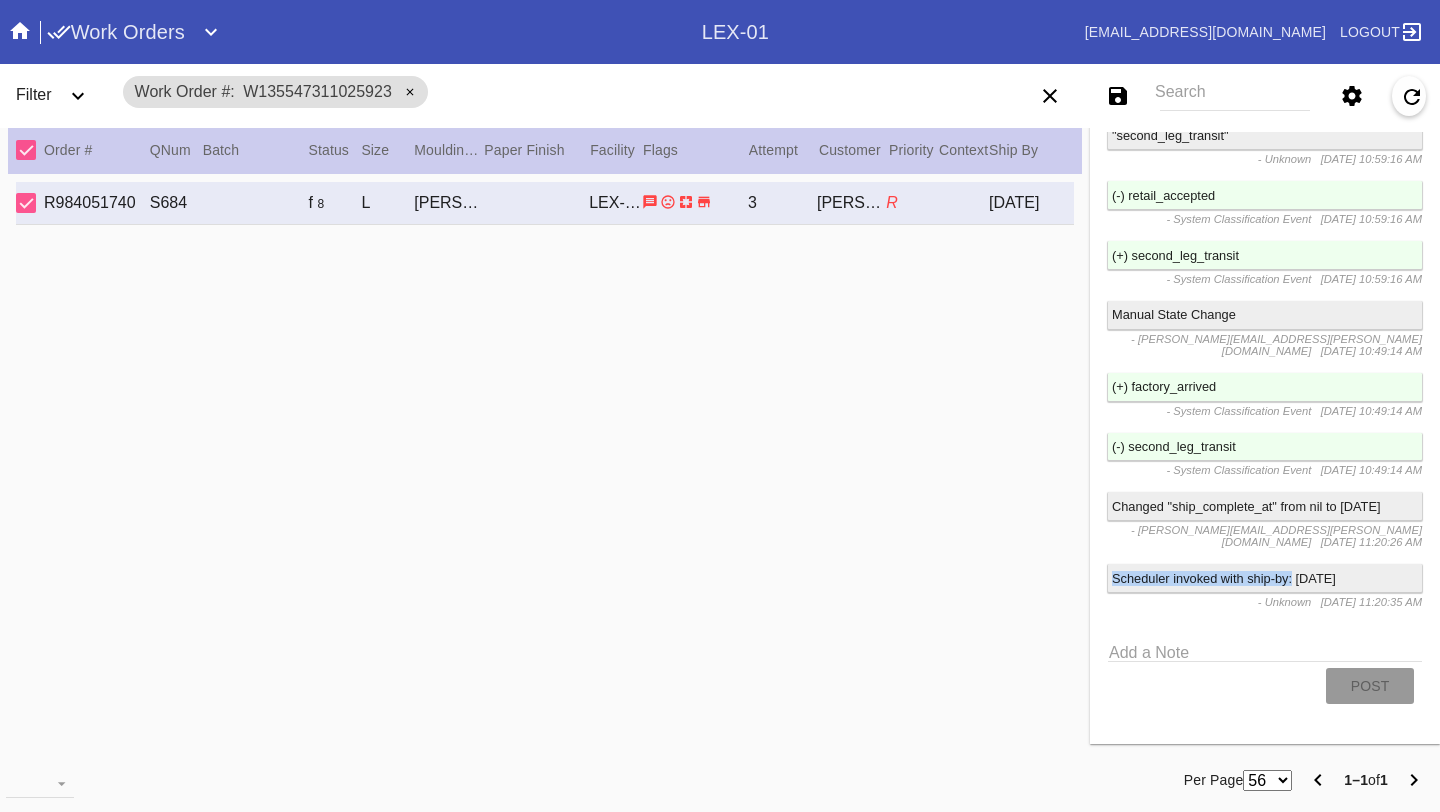 drag, startPoint x: 1297, startPoint y: 576, endPoint x: 1097, endPoint y: 571, distance: 200.06248 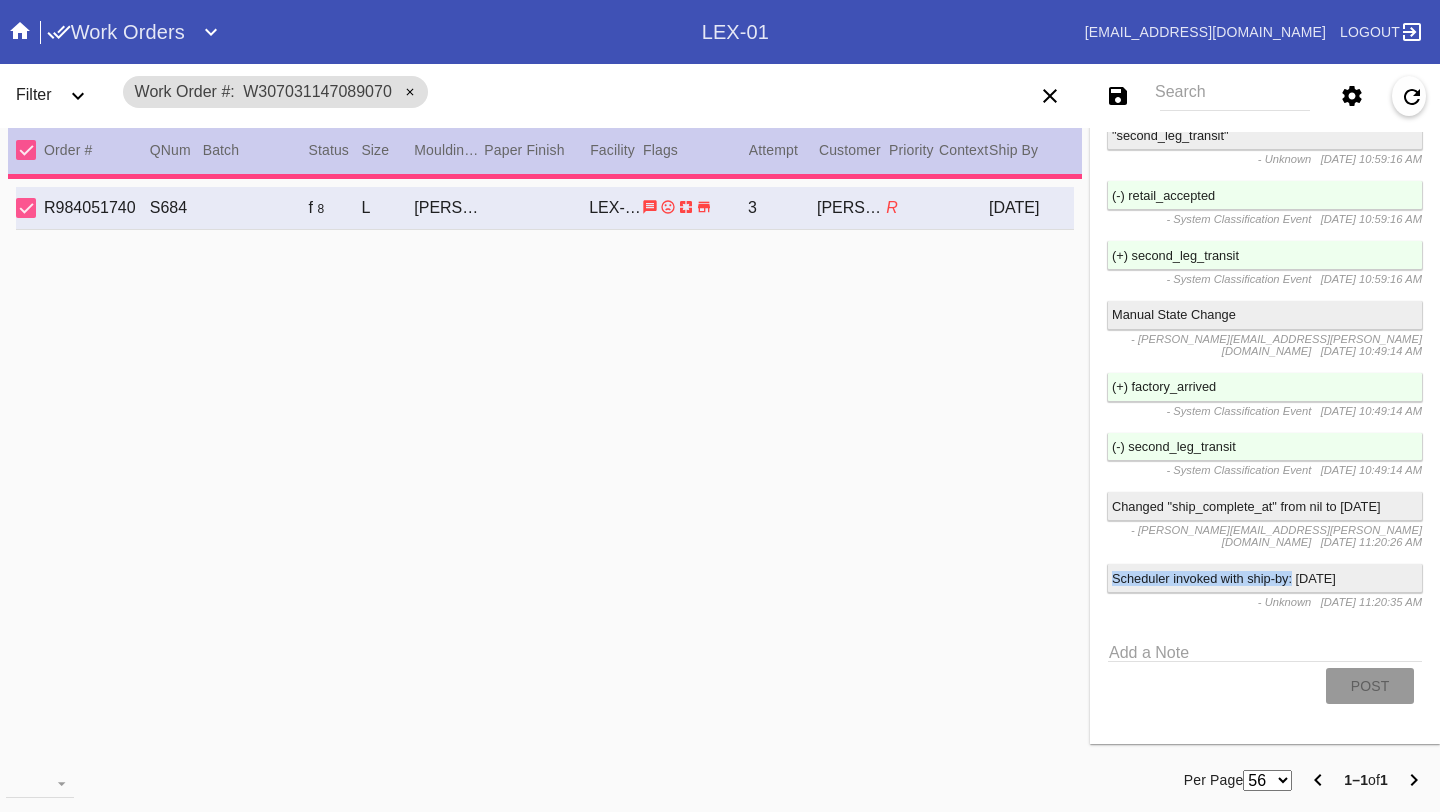 type on "[DATE]" 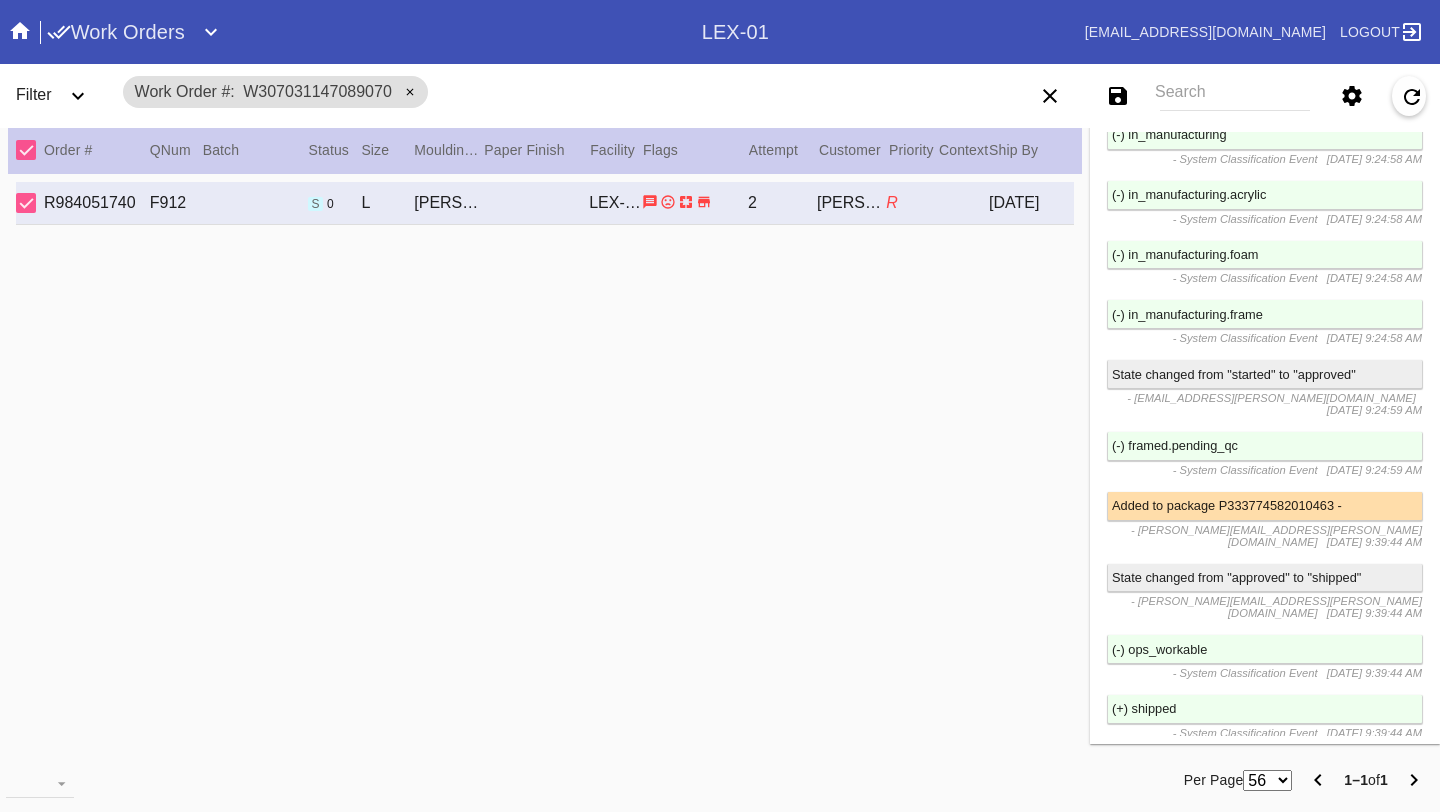 scroll, scrollTop: 4657, scrollLeft: 0, axis: vertical 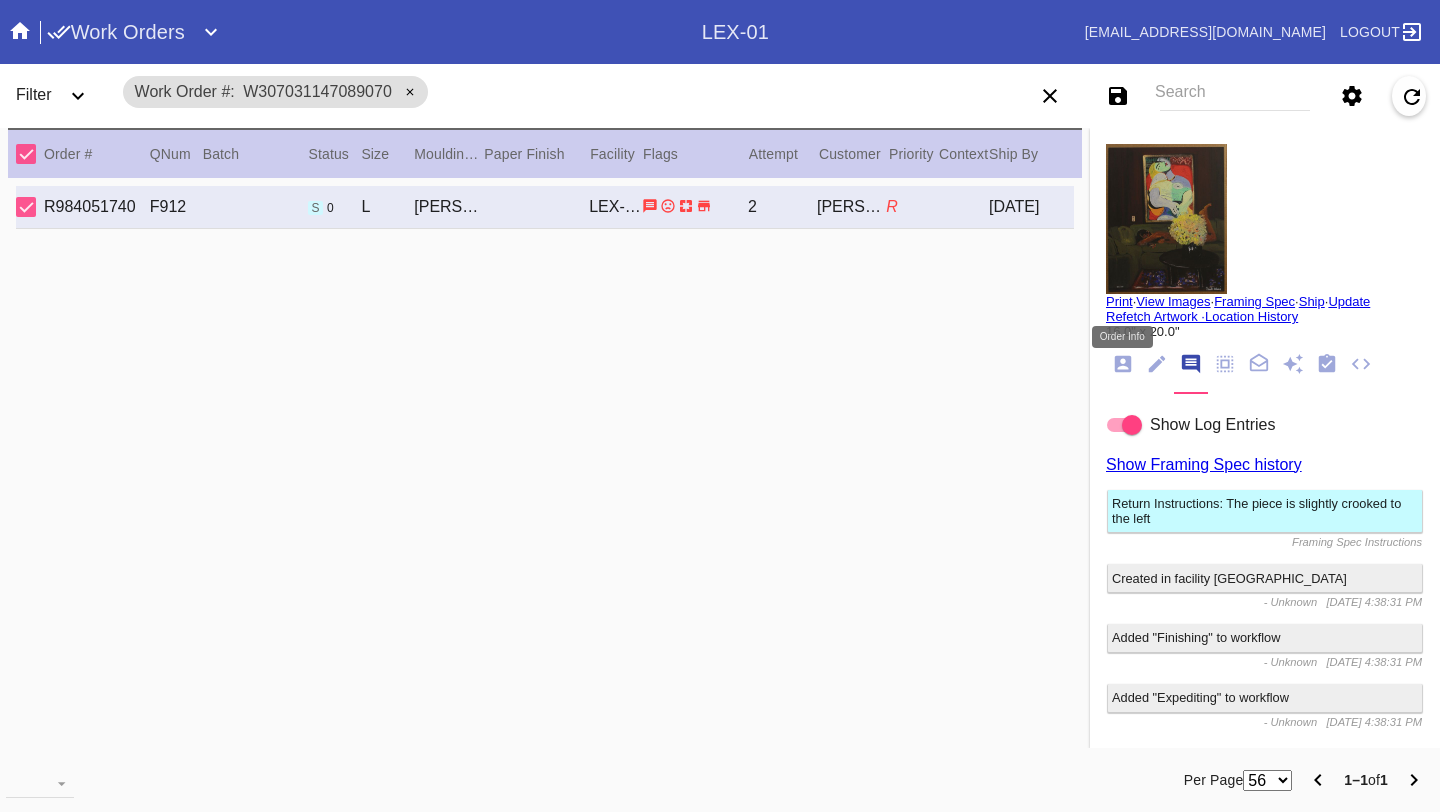 click 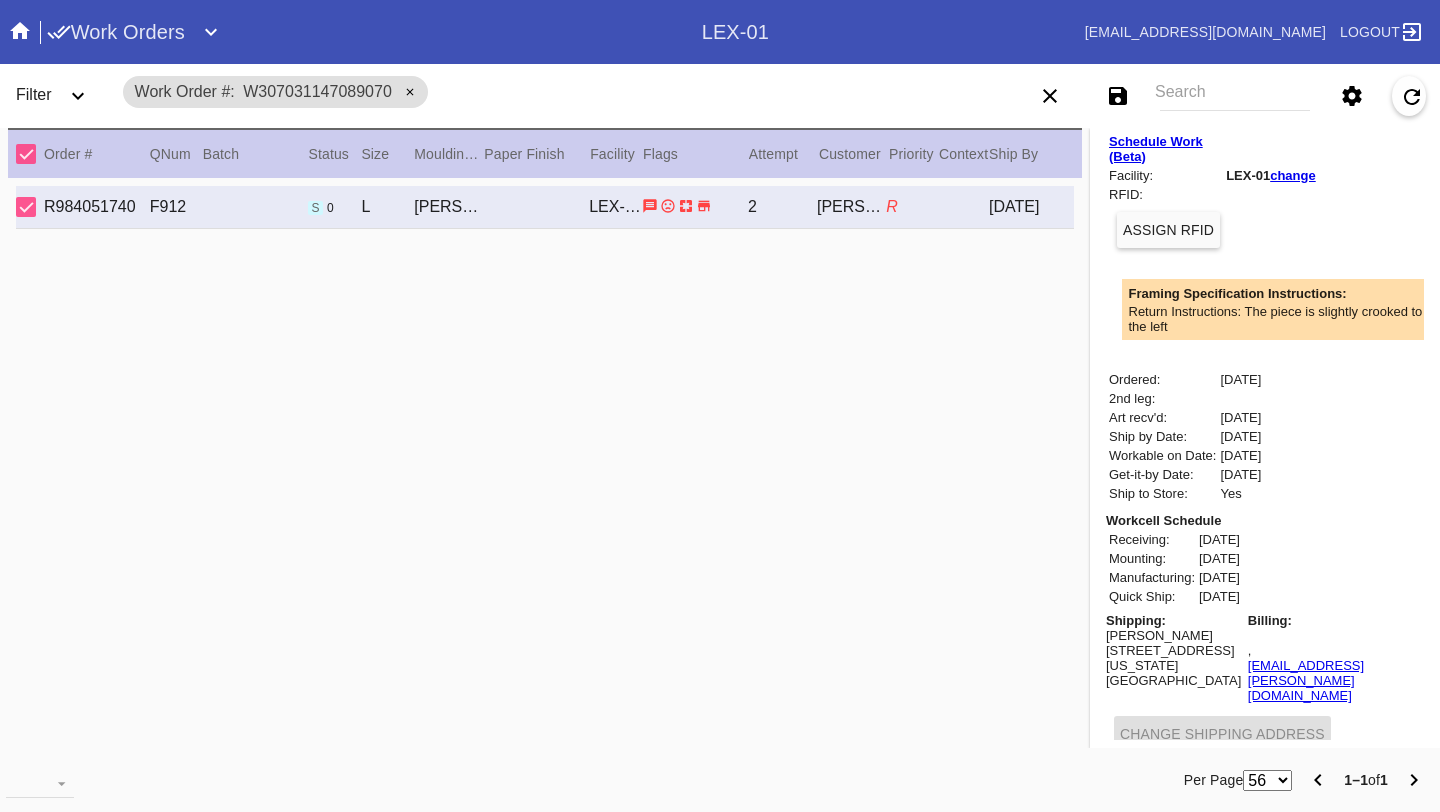 scroll, scrollTop: 547, scrollLeft: 0, axis: vertical 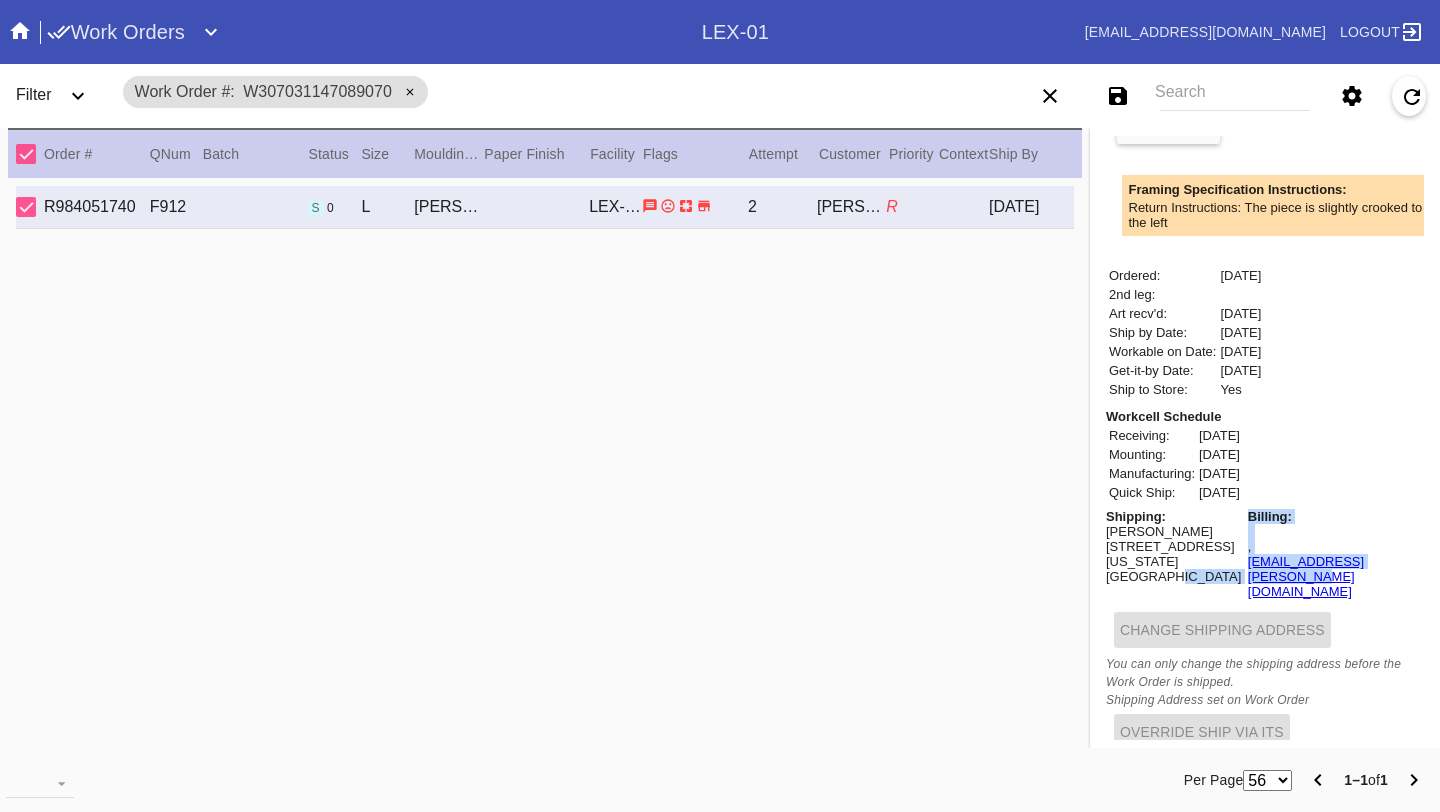 drag, startPoint x: 1404, startPoint y: 567, endPoint x: 1231, endPoint y: 564, distance: 173.02602 